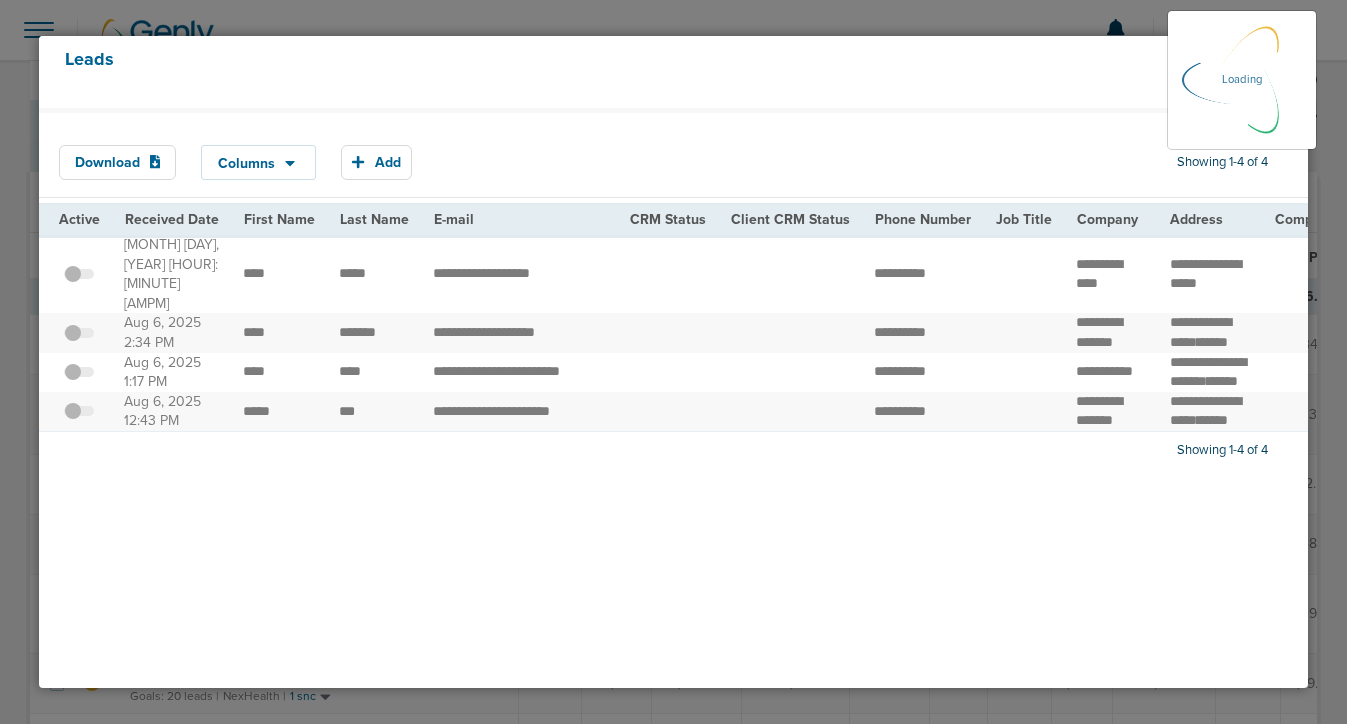 scroll, scrollTop: 298, scrollLeft: 0, axis: vertical 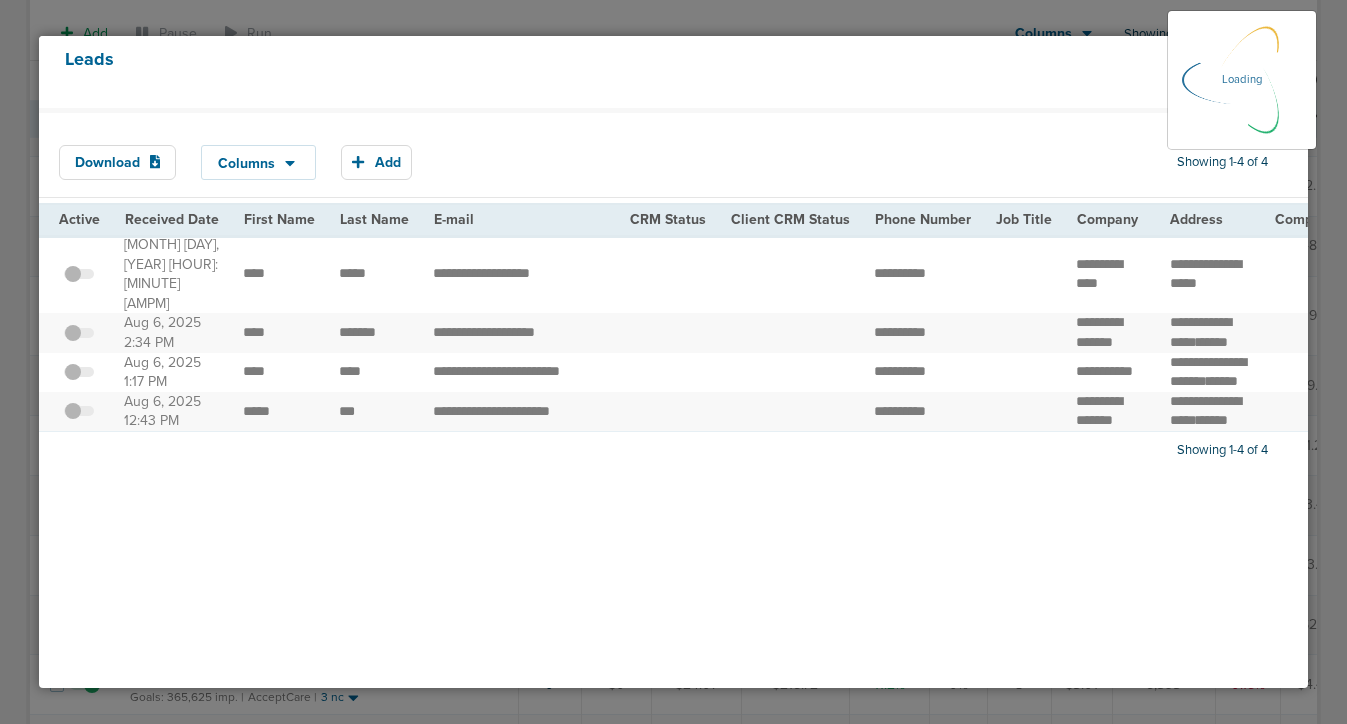 click on "Leads" at bounding box center [673, 72] 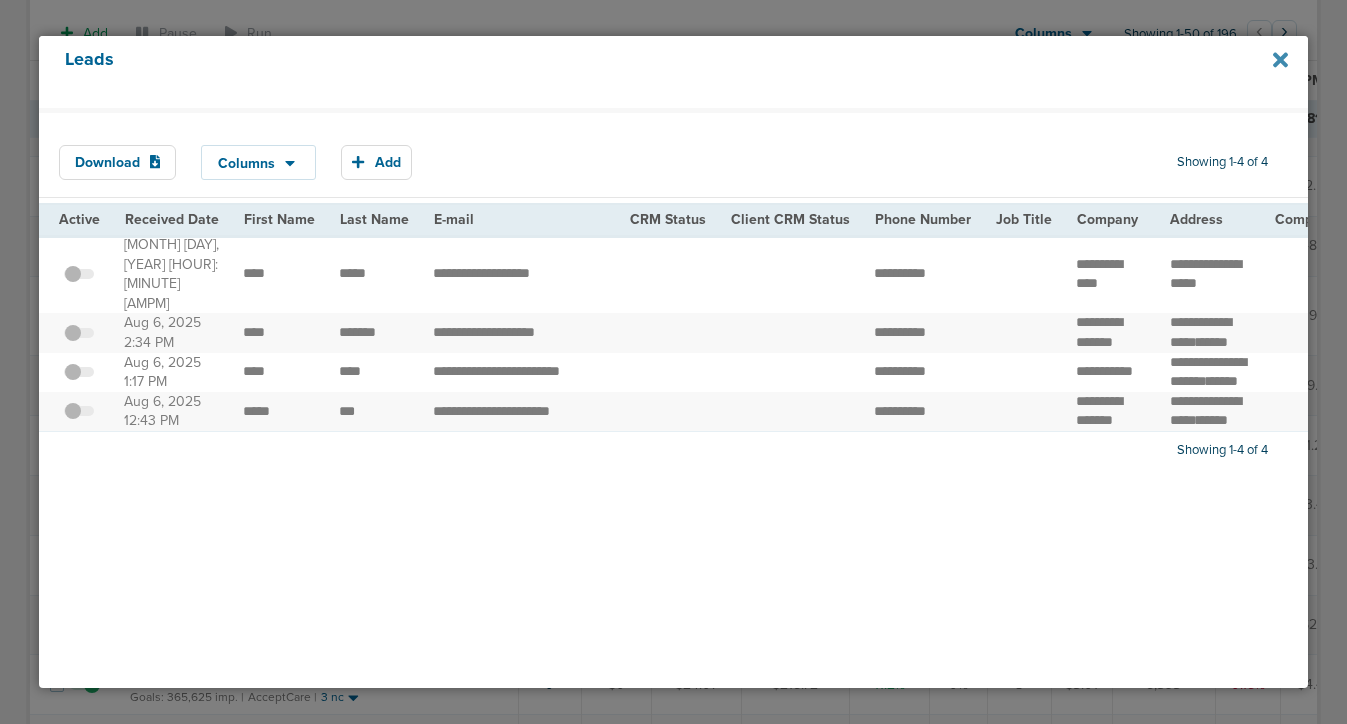 click 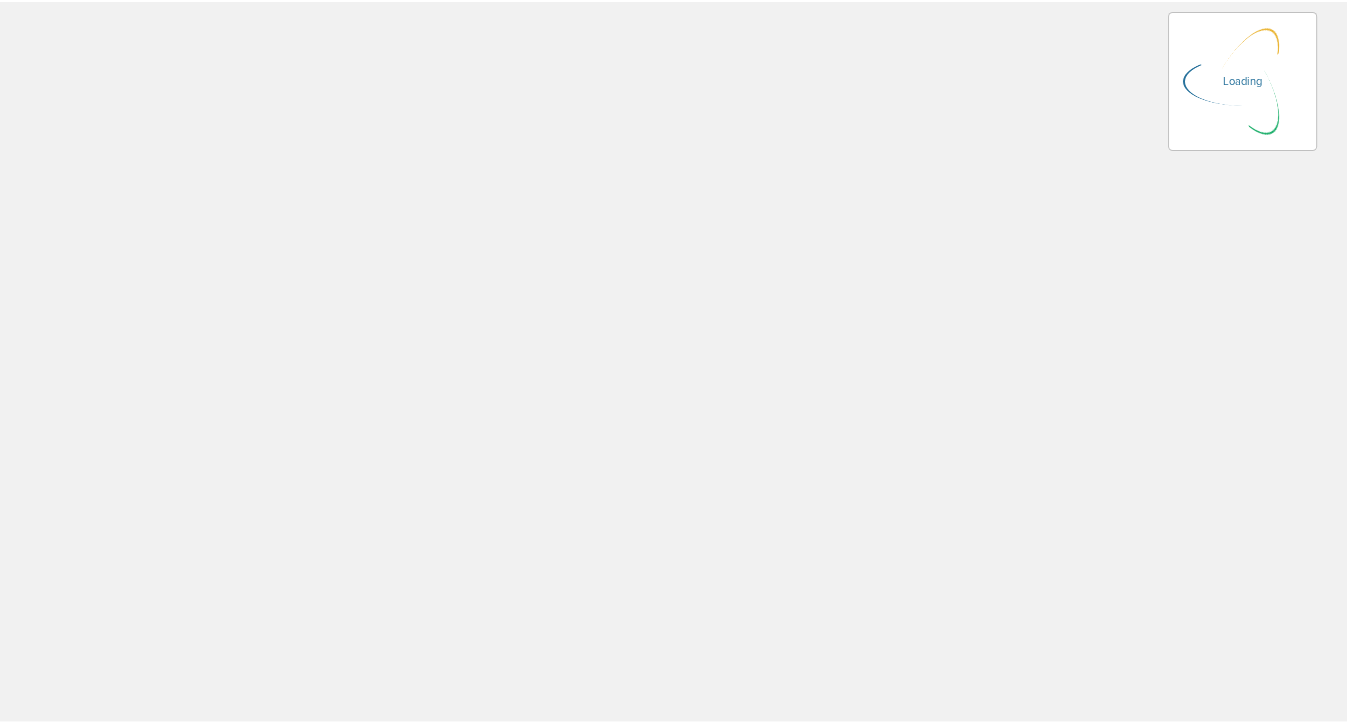 scroll, scrollTop: 0, scrollLeft: 0, axis: both 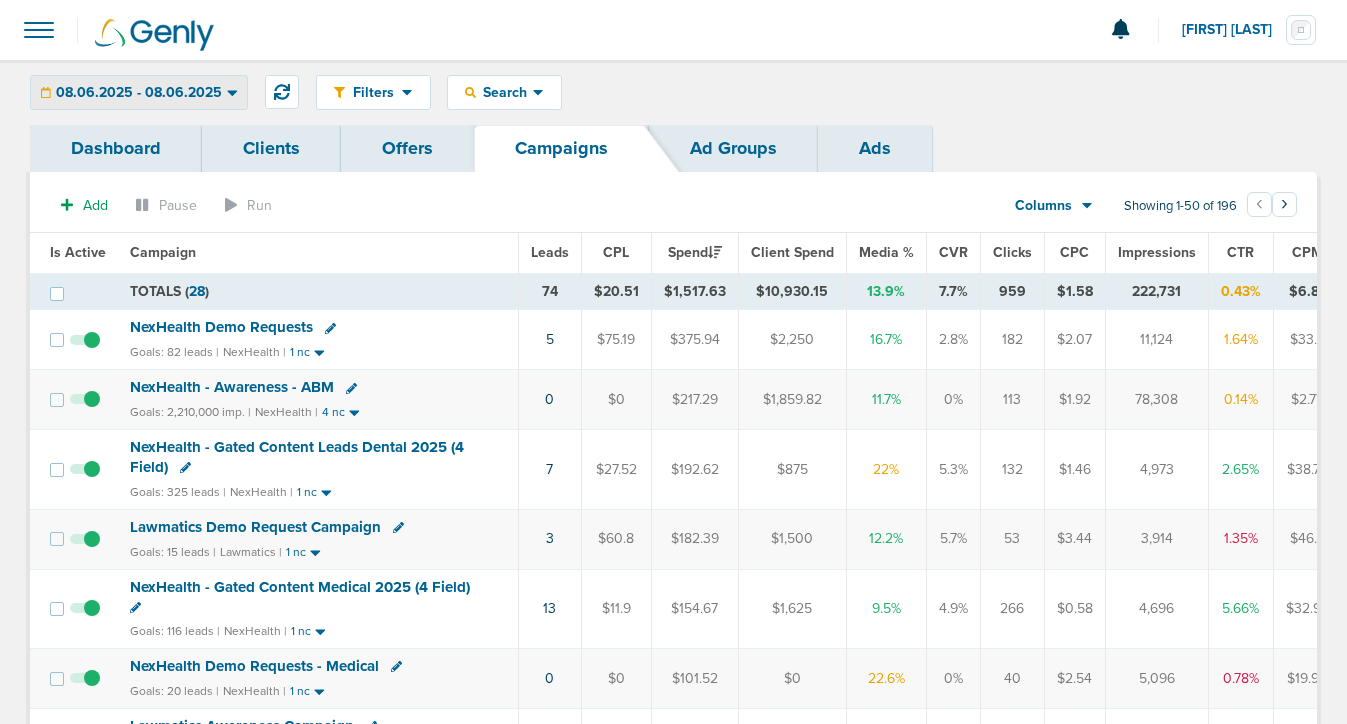 click on "08.06.2025 - 08.06.2025" at bounding box center [139, 93] 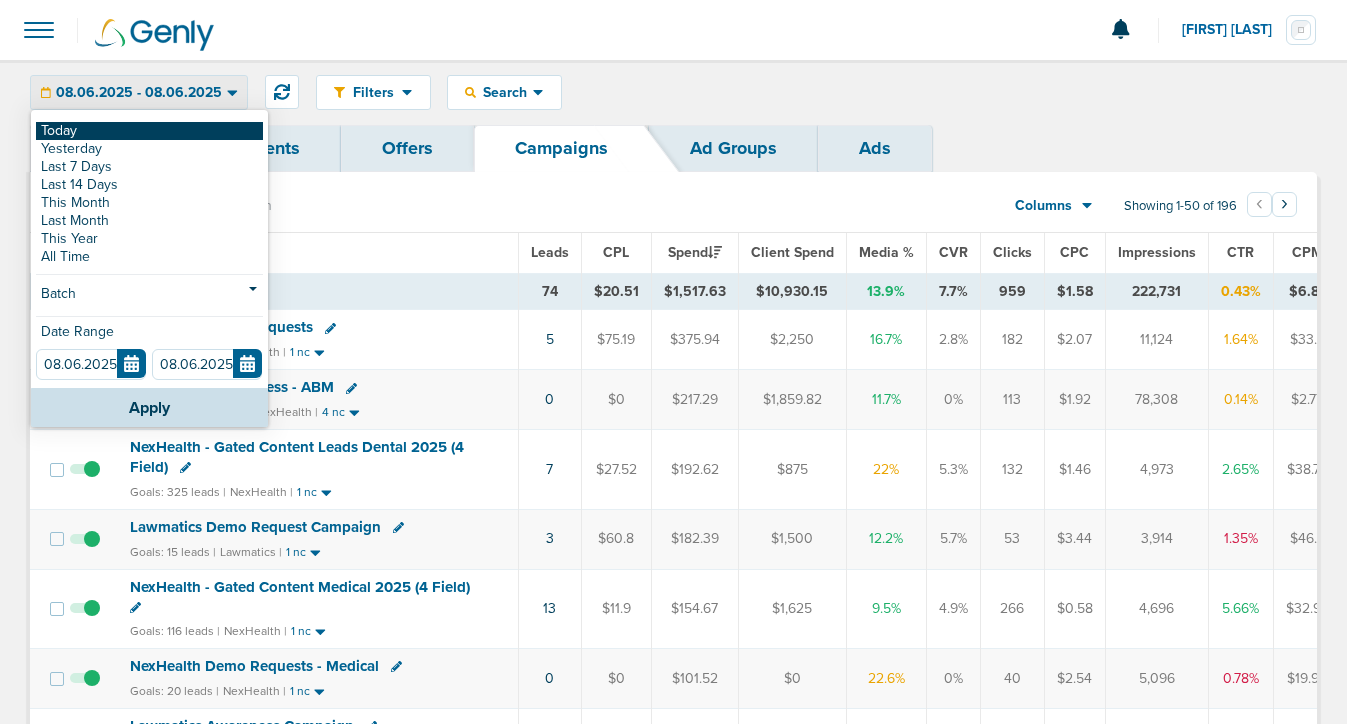 click on "Today" at bounding box center (149, 131) 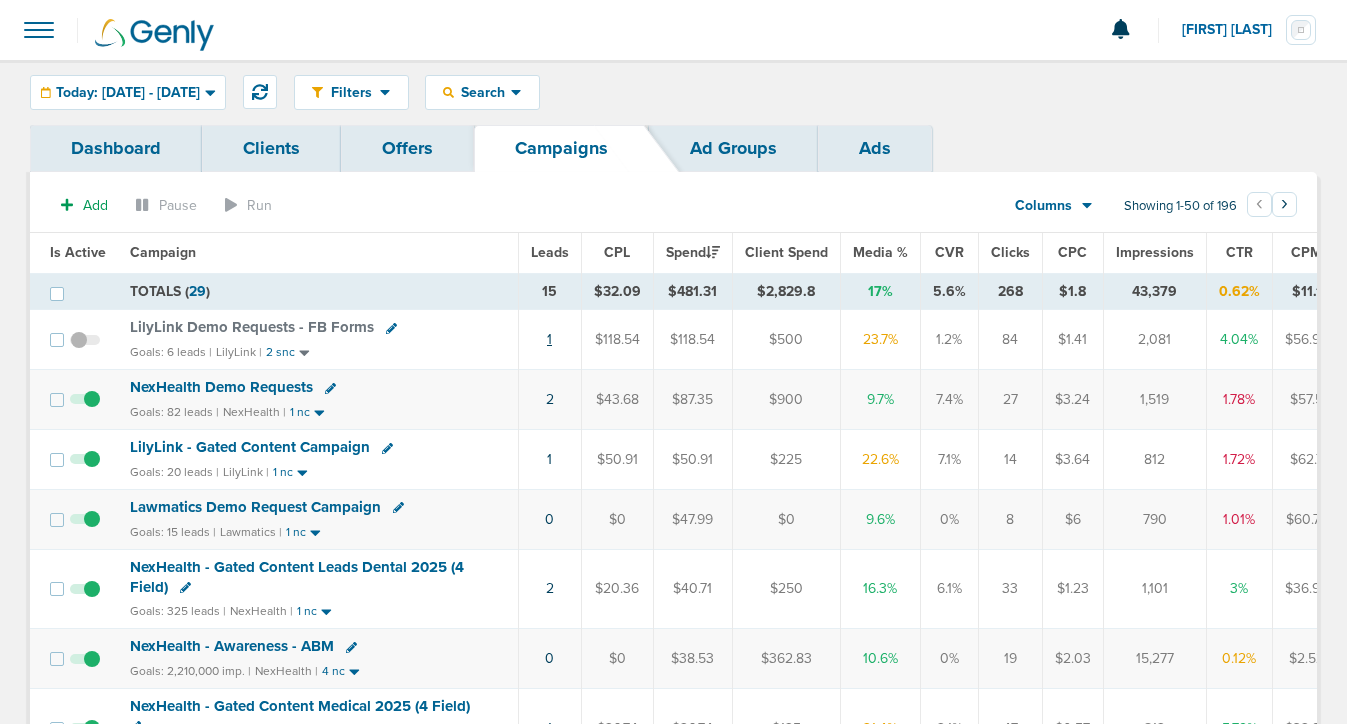click on "1" at bounding box center (549, 339) 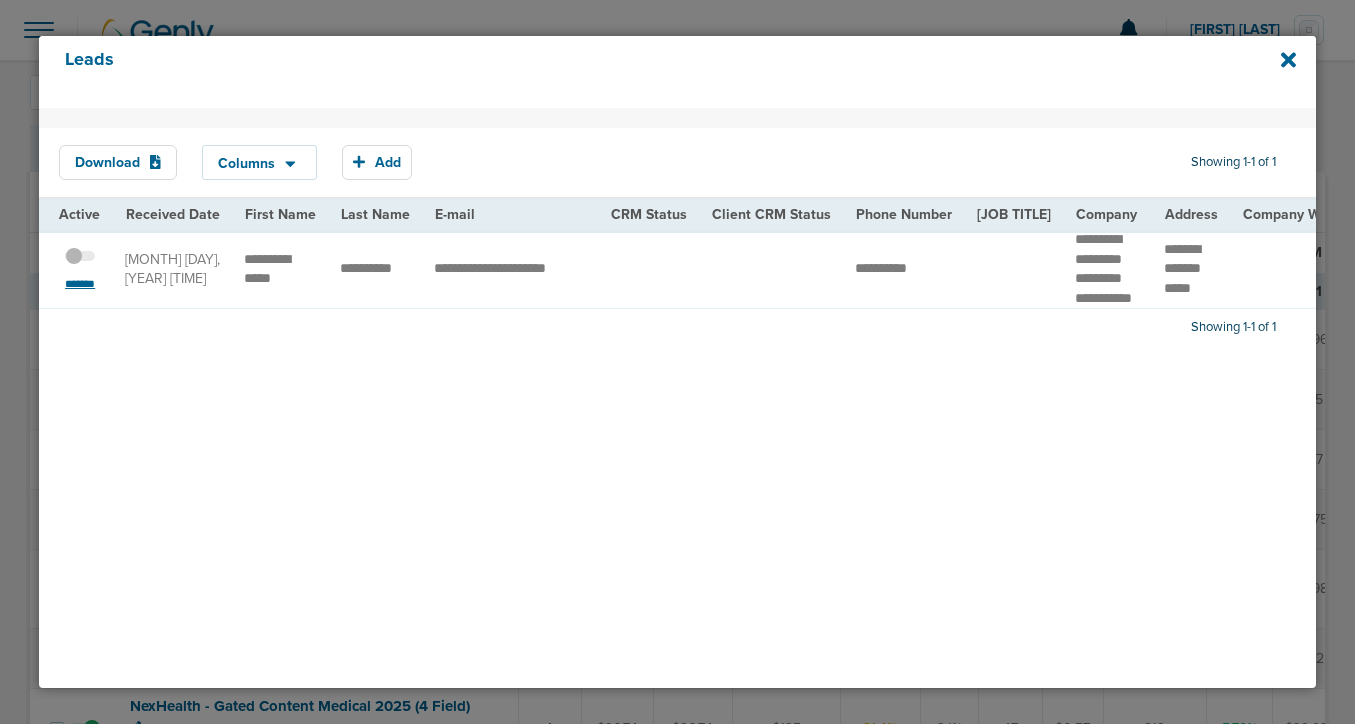 click on "*******" at bounding box center (80, 284) 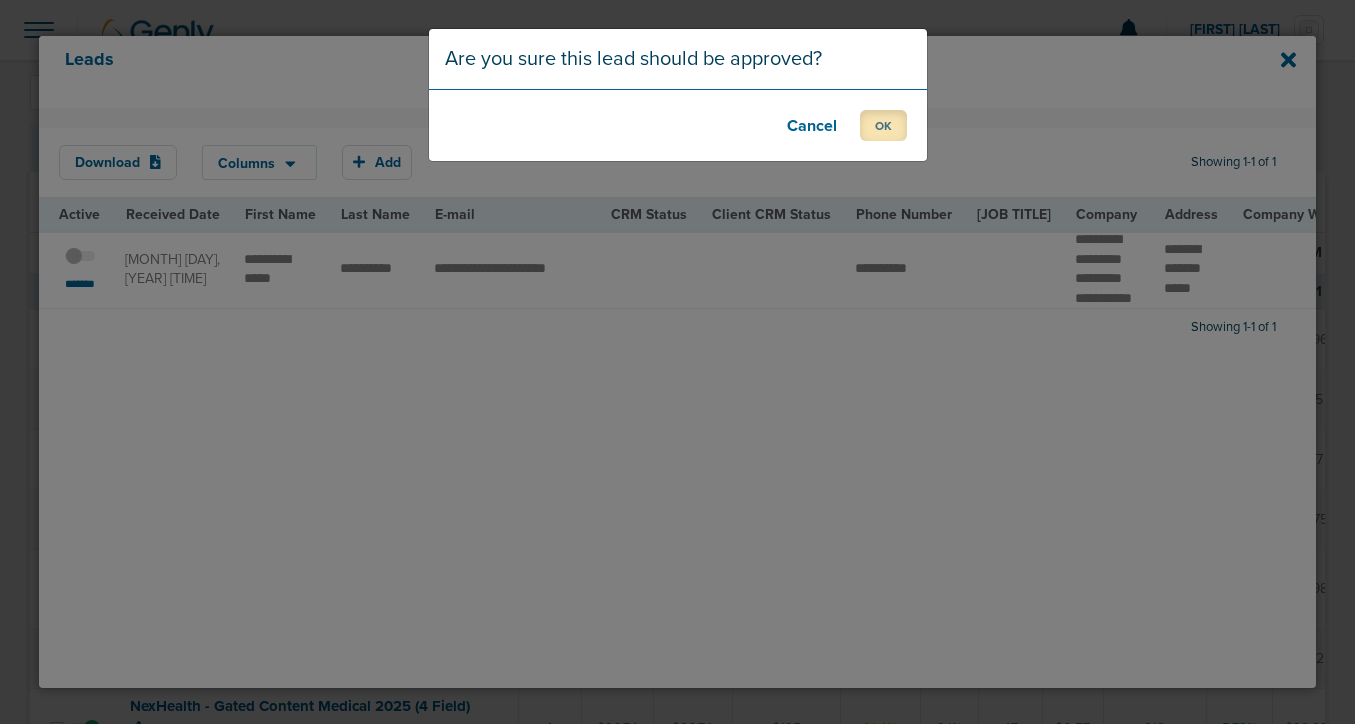 click on "OK" at bounding box center [883, 125] 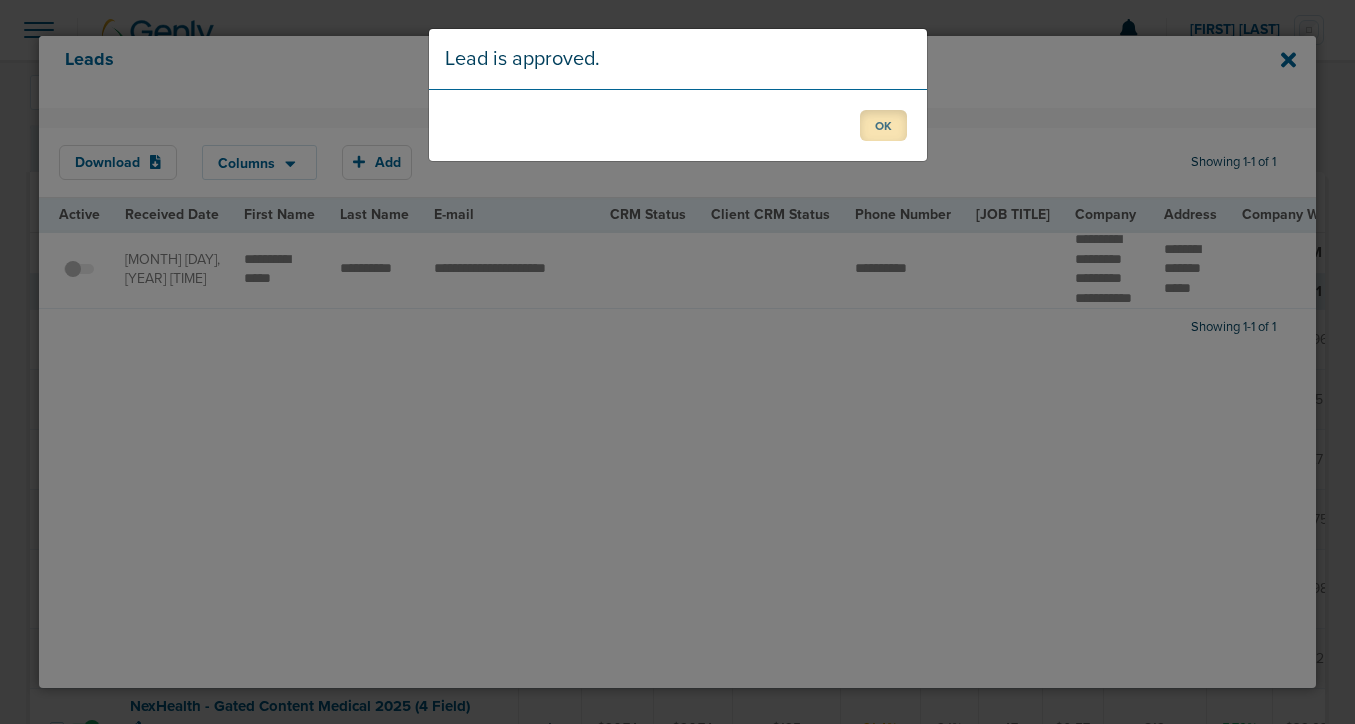click on "OK" at bounding box center (883, 125) 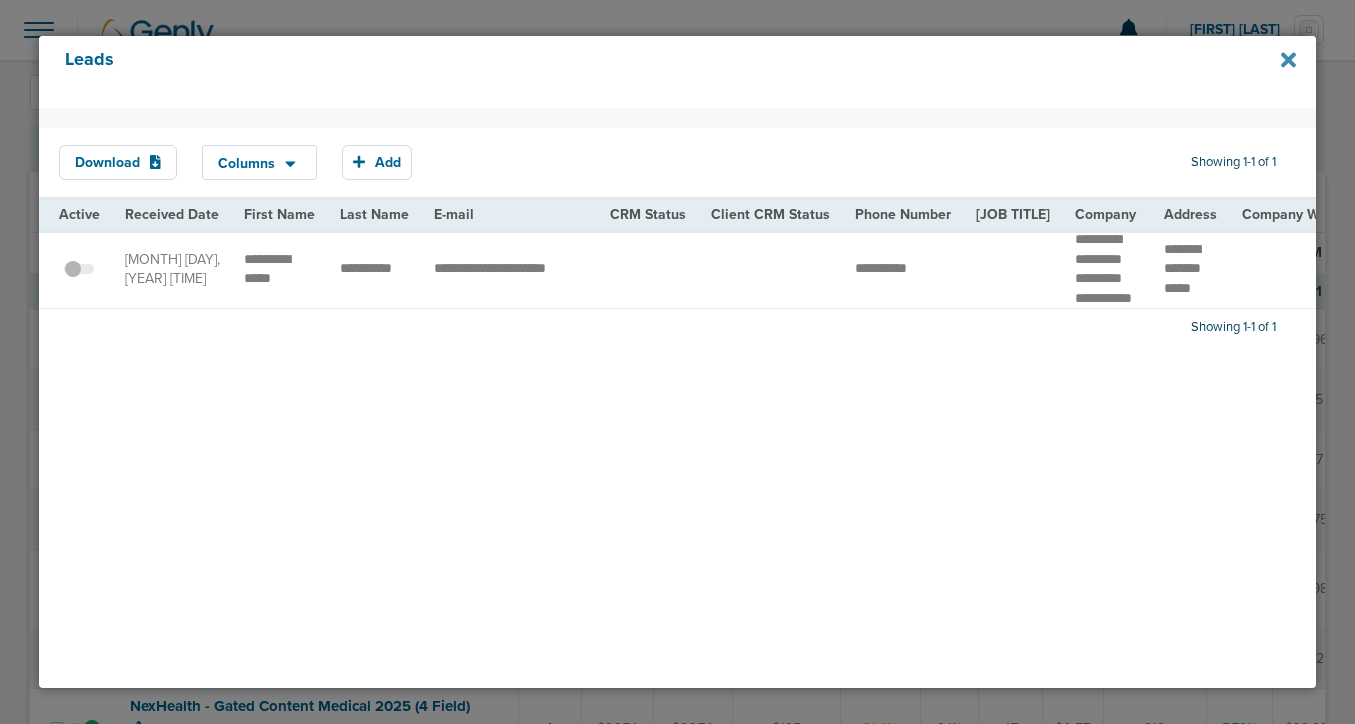click 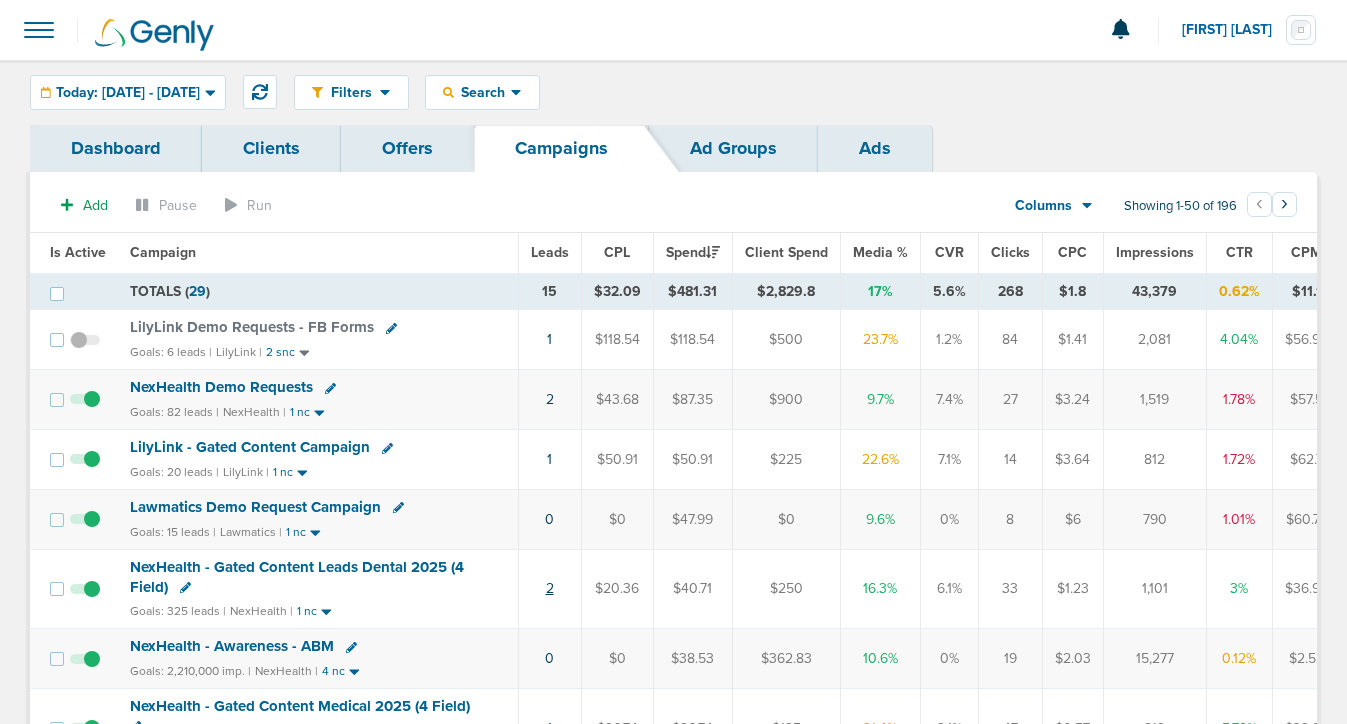 click on "2" at bounding box center [550, 588] 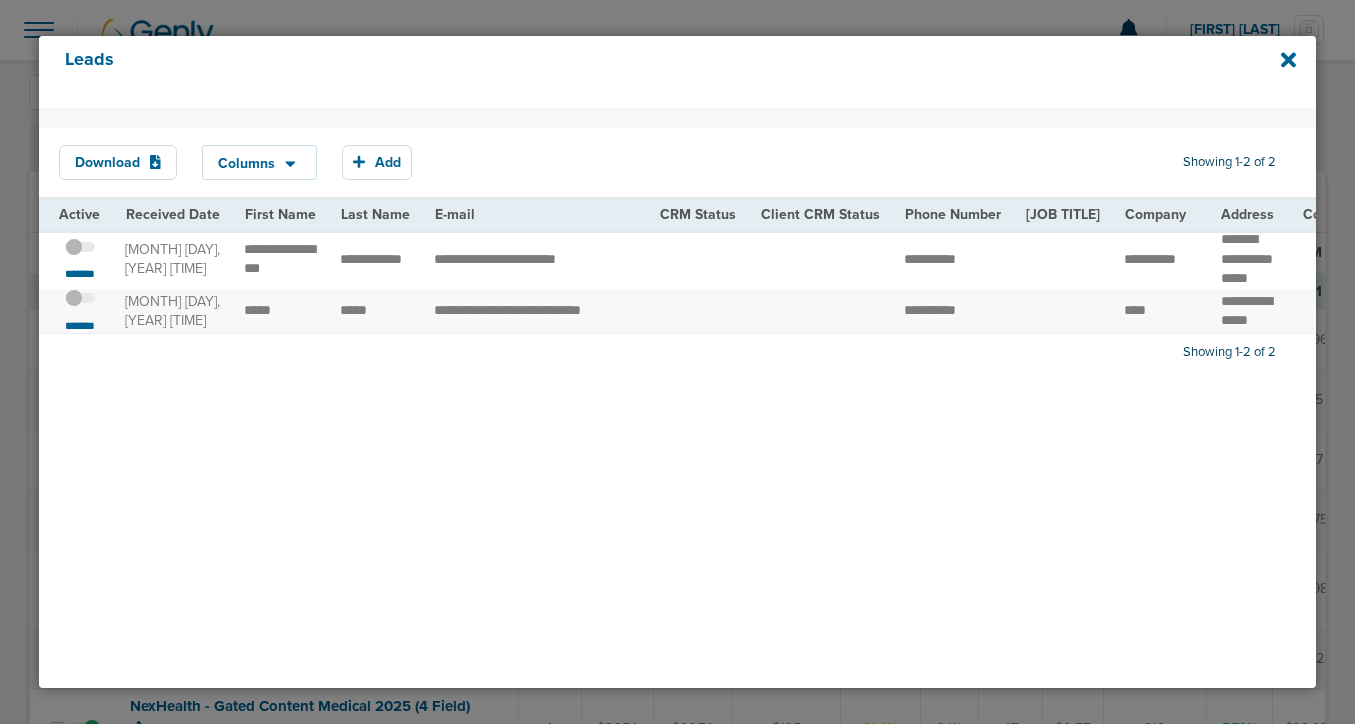 click at bounding box center [80, 257] 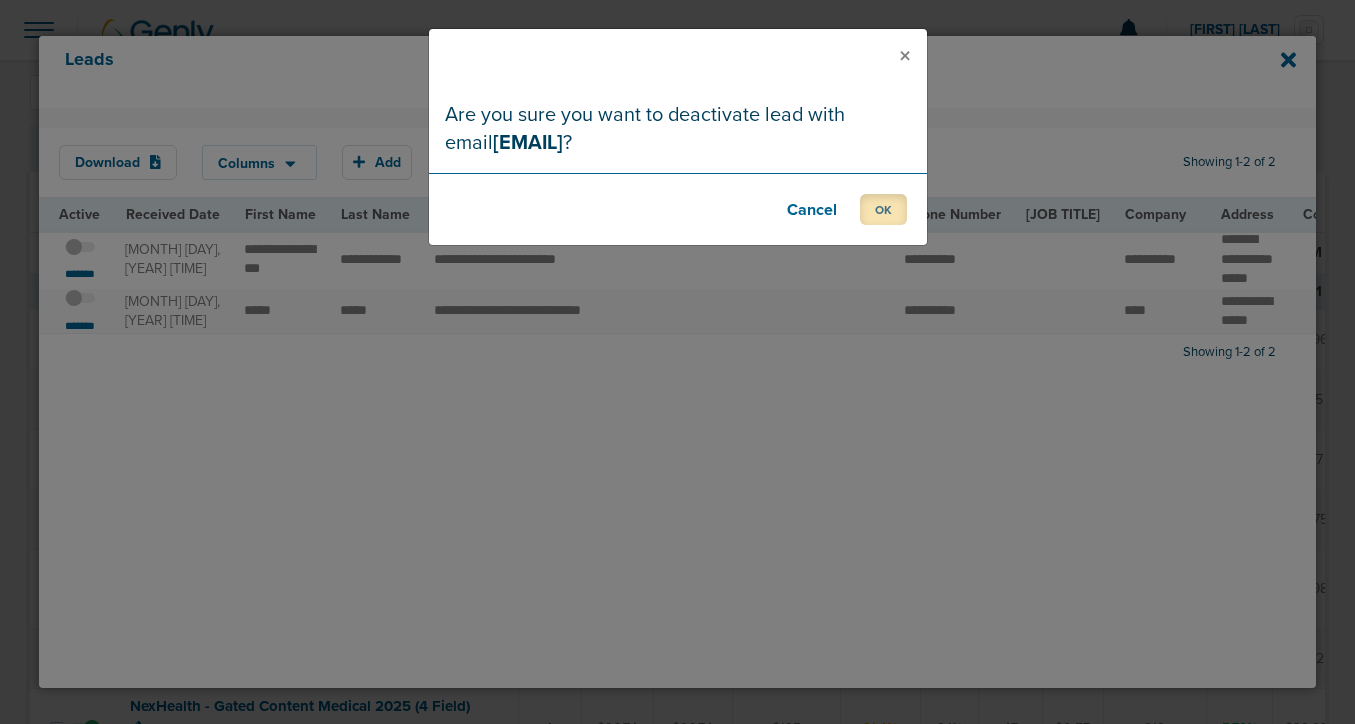 click on "OK" at bounding box center (883, 209) 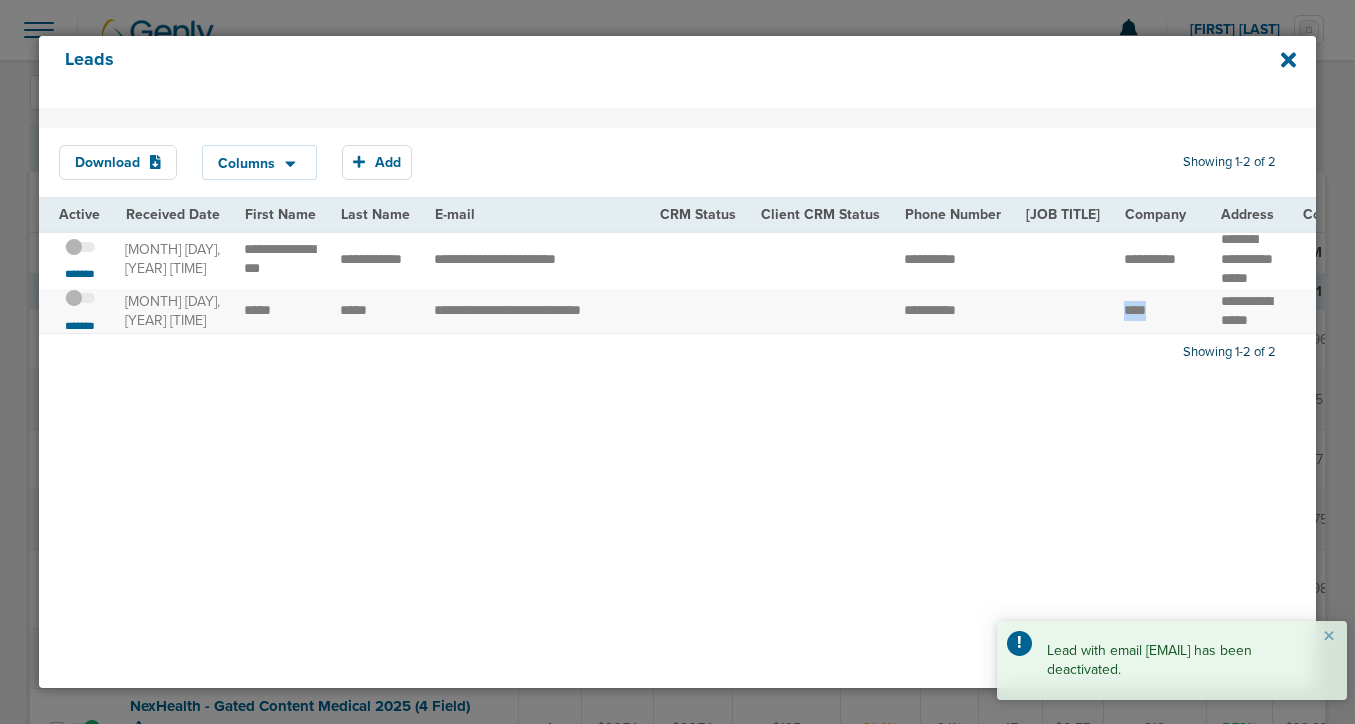 drag, startPoint x: 1138, startPoint y: 321, endPoint x: 1090, endPoint y: 317, distance: 48.166378 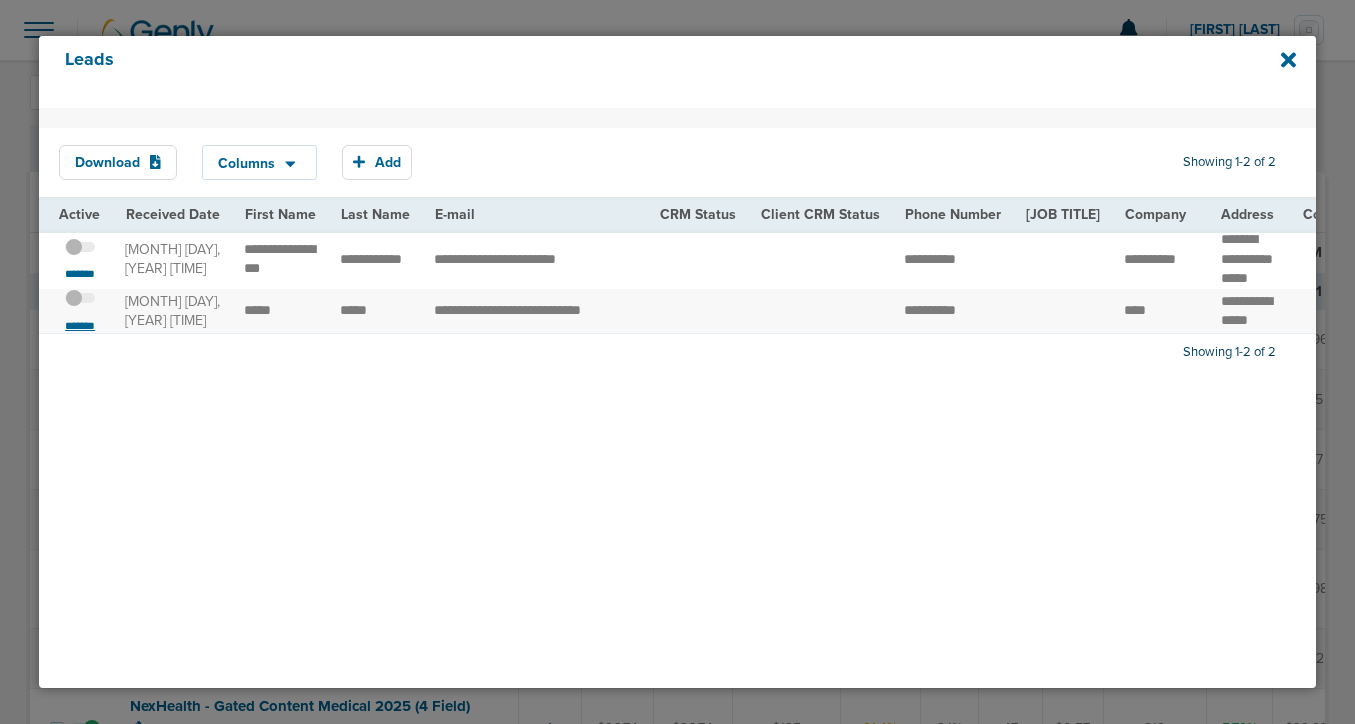 click on "*******" at bounding box center (80, 326) 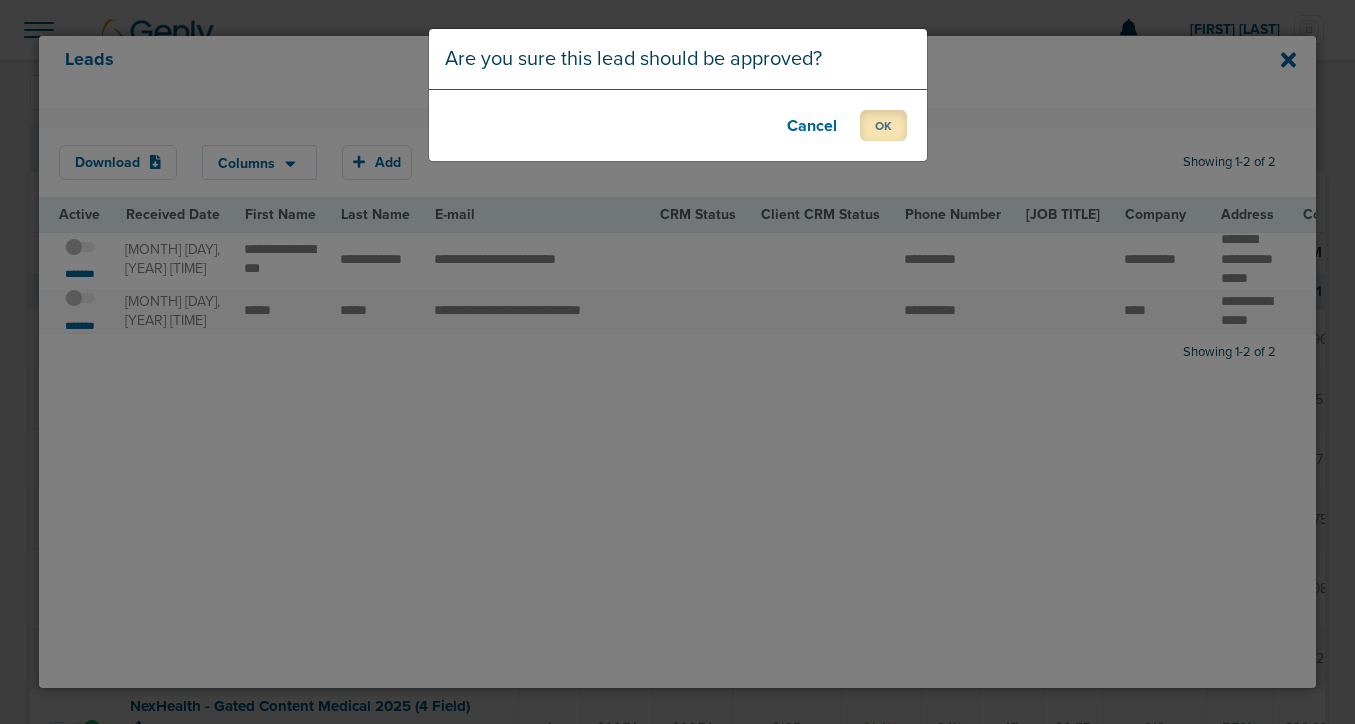 click on "OK" at bounding box center (883, 125) 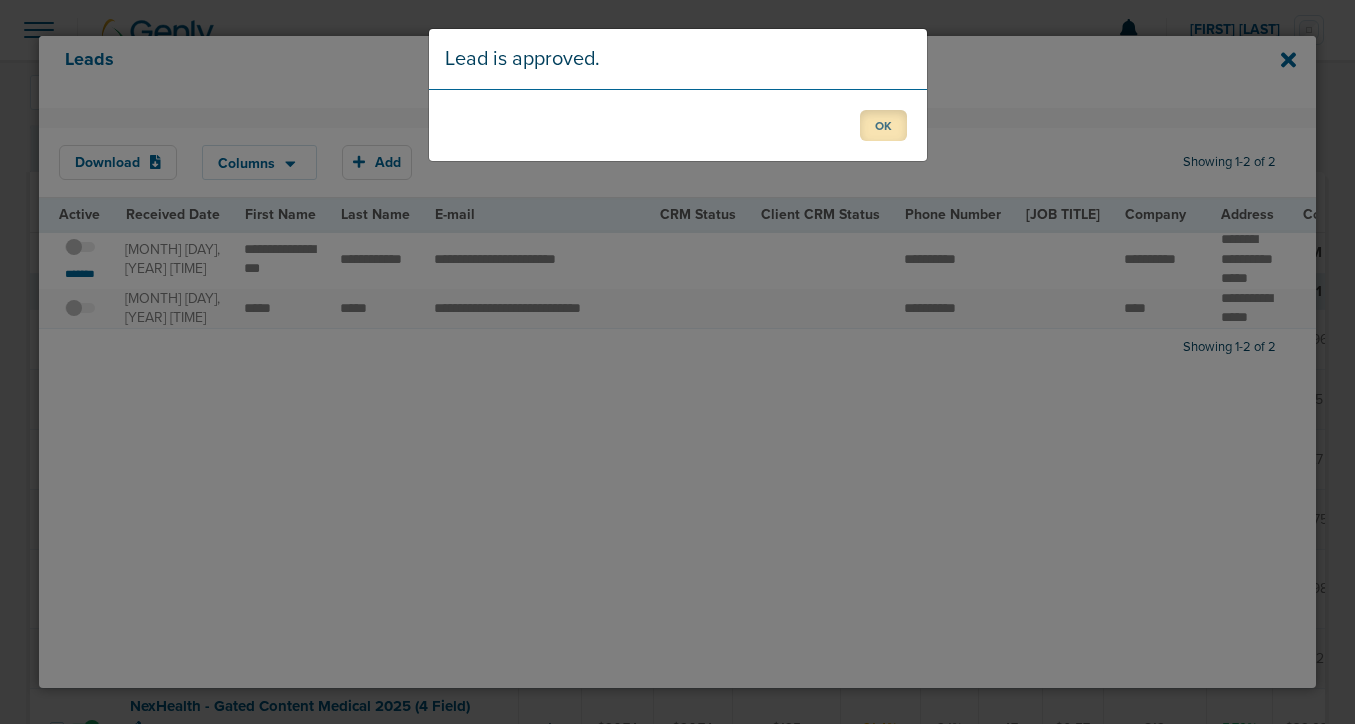 click on "OK" at bounding box center (883, 125) 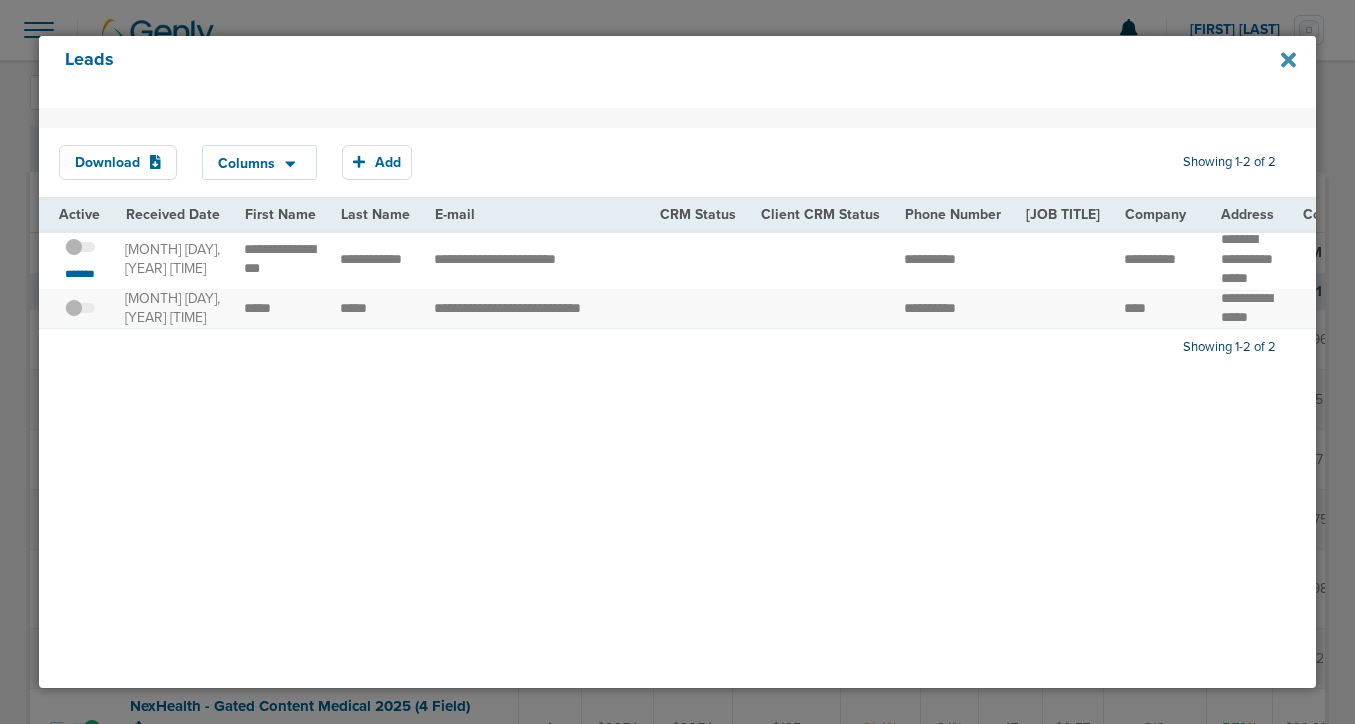 click 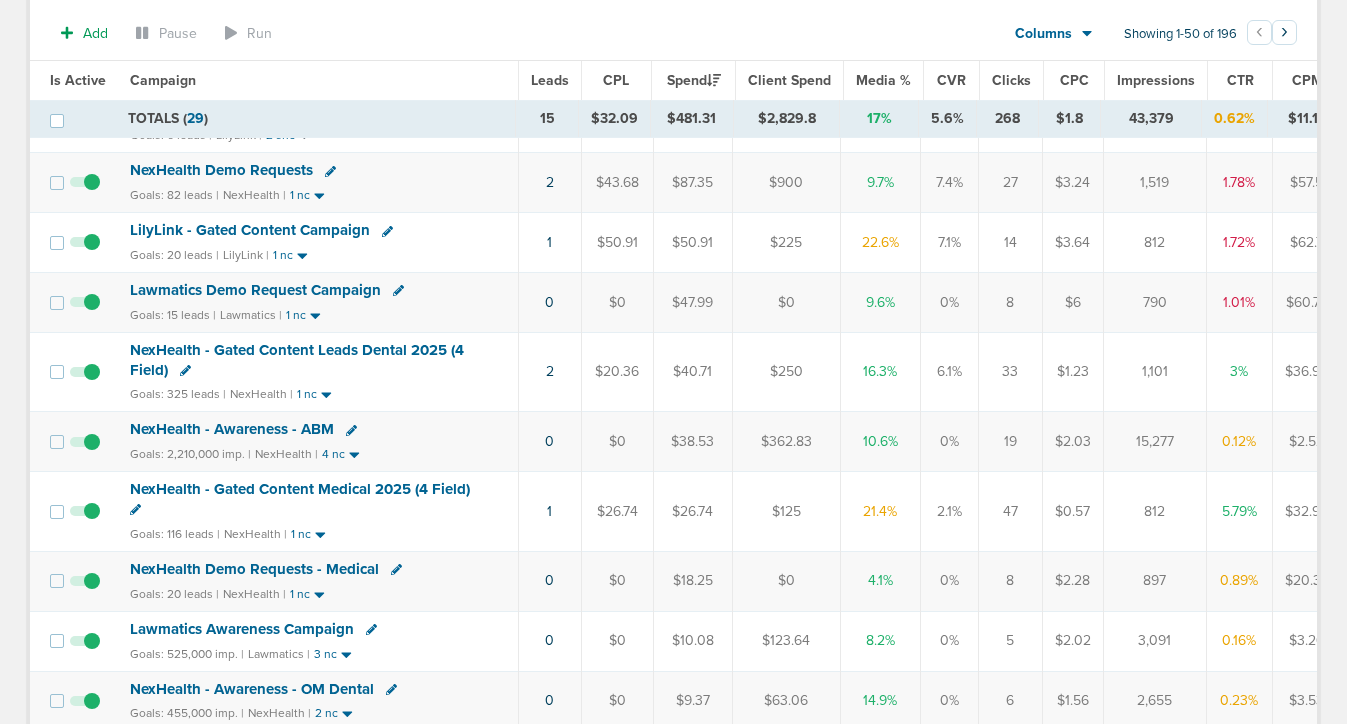 scroll, scrollTop: 219, scrollLeft: 0, axis: vertical 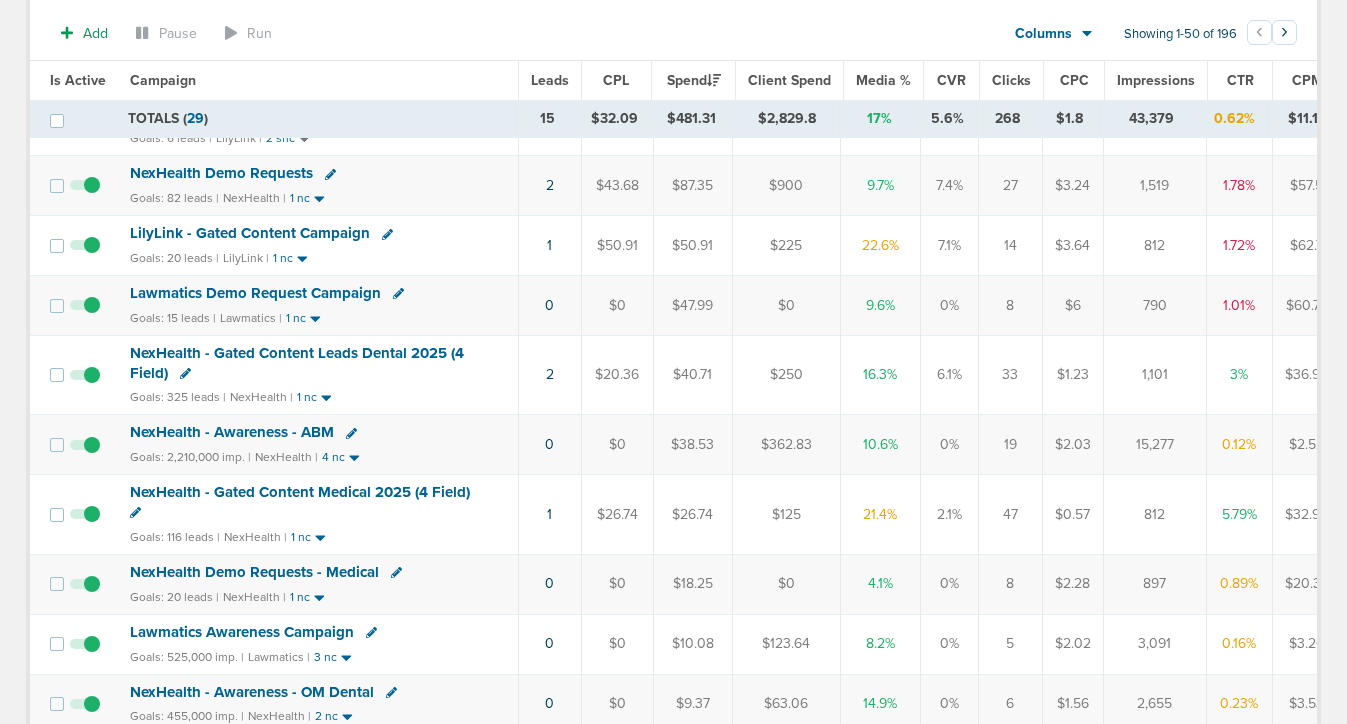 click on "1" at bounding box center (549, 514) 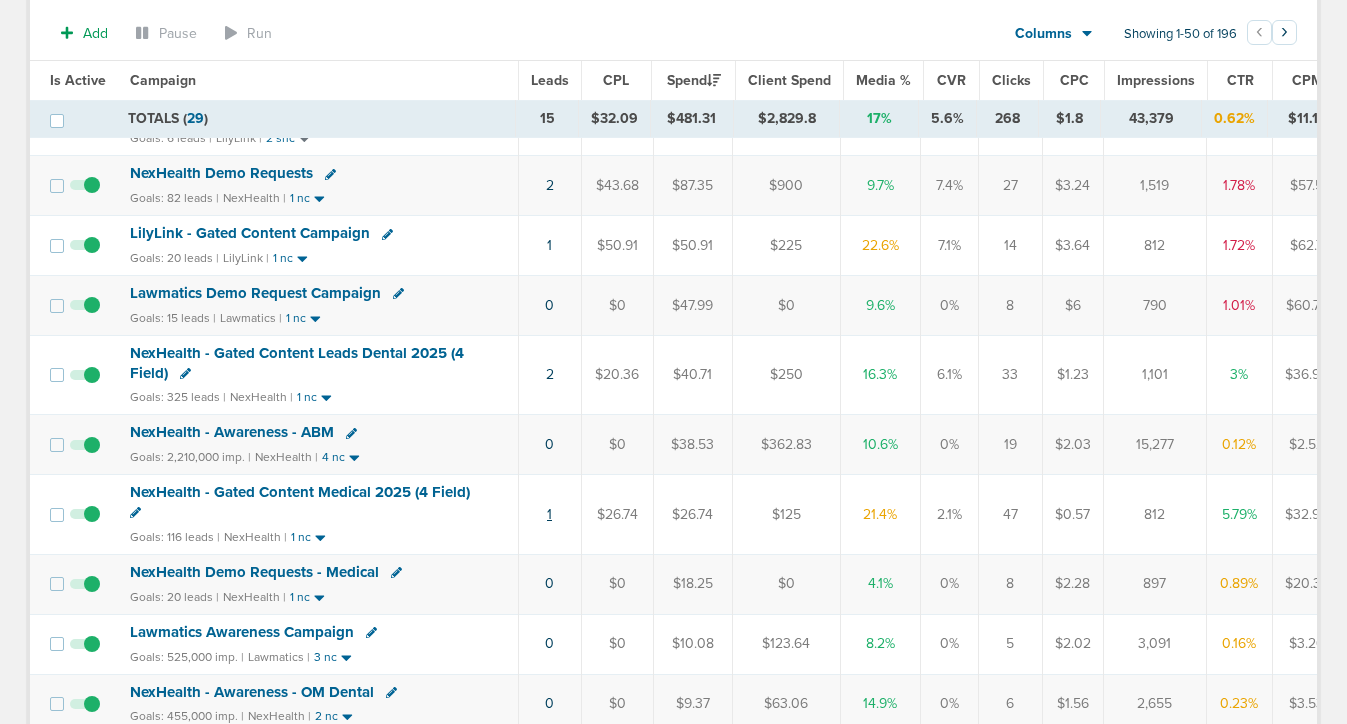 click on "1" at bounding box center (549, 514) 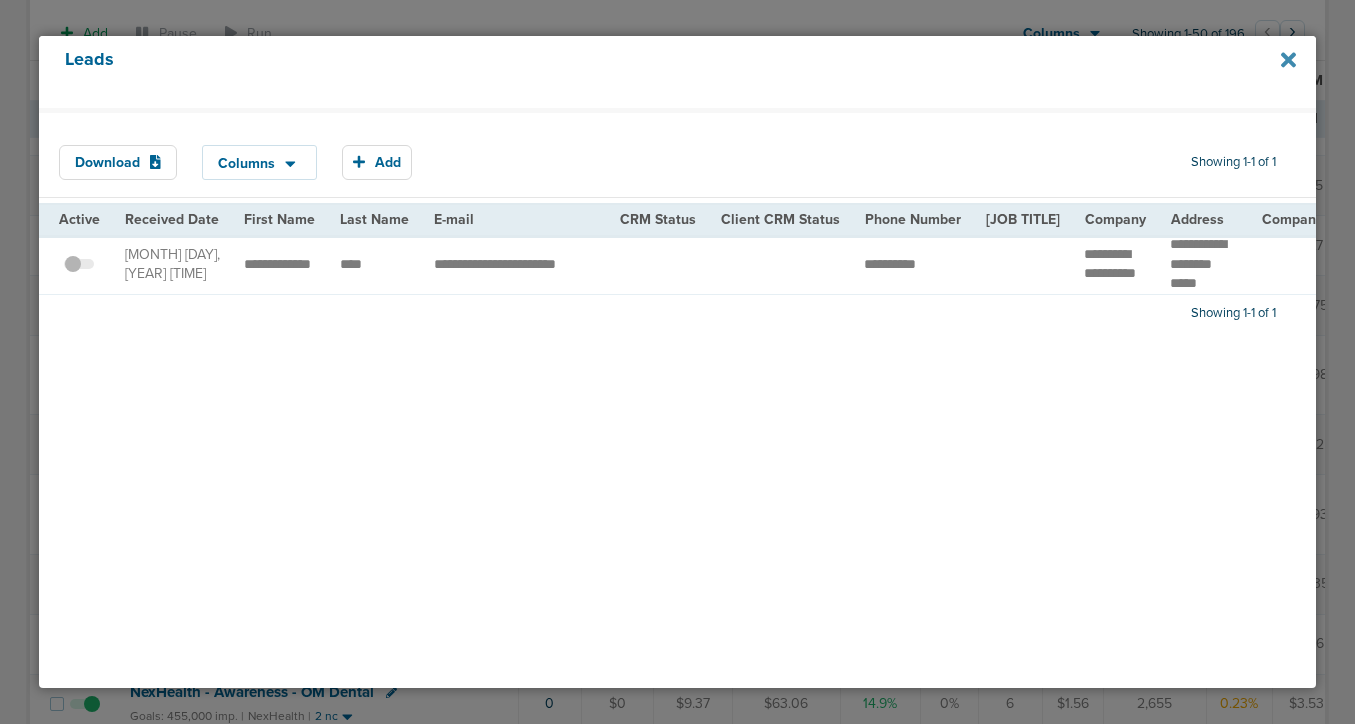 click 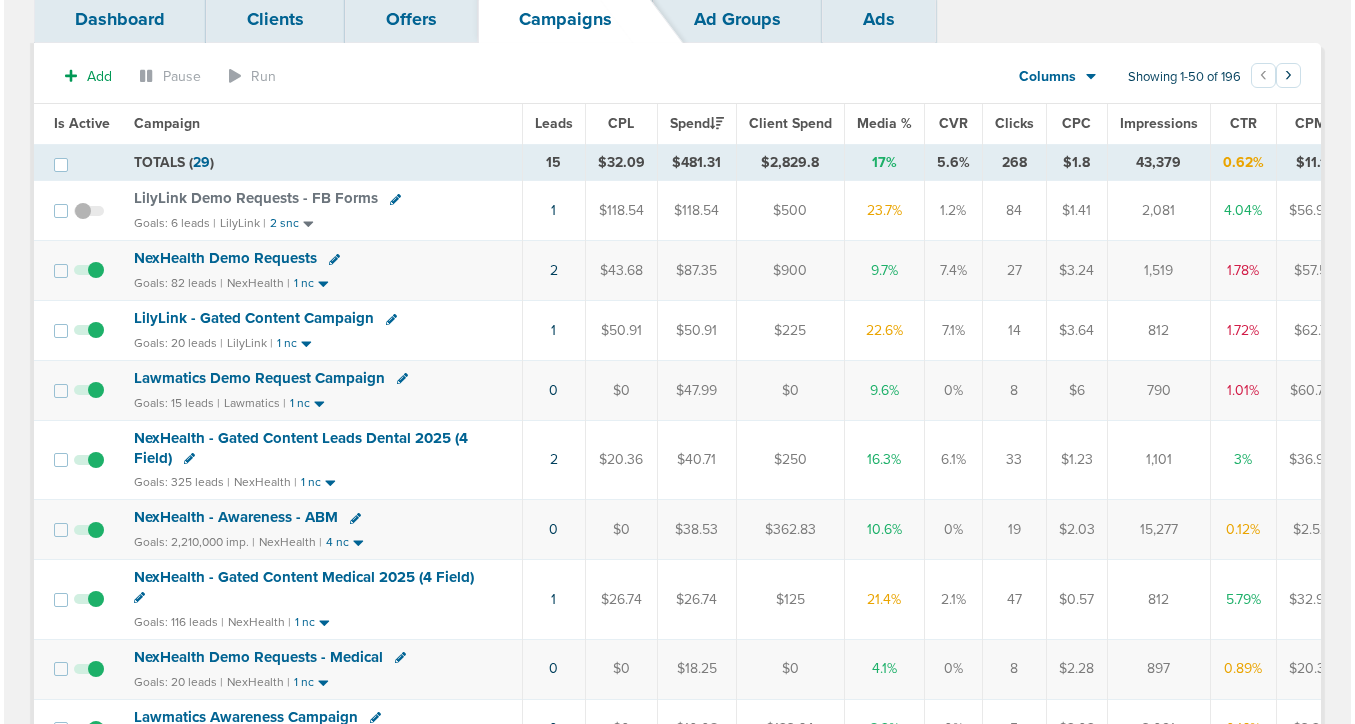 scroll, scrollTop: 0, scrollLeft: 0, axis: both 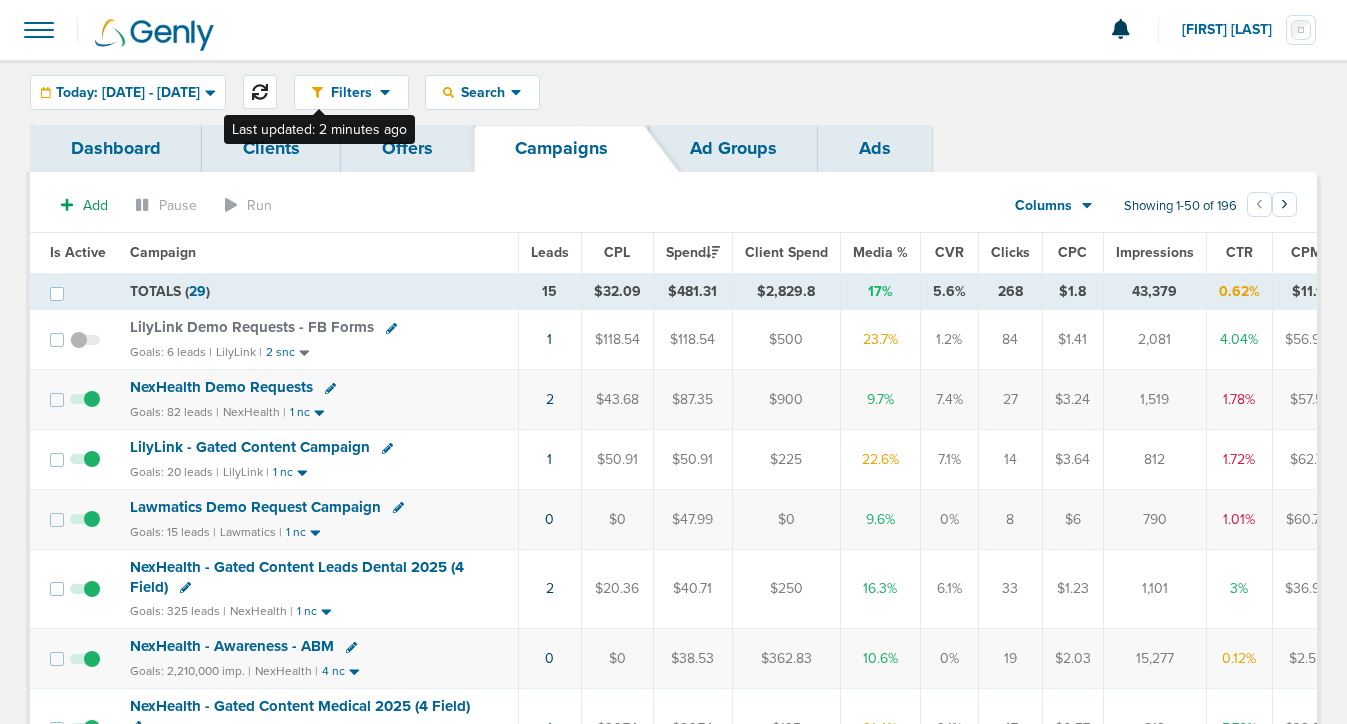 click 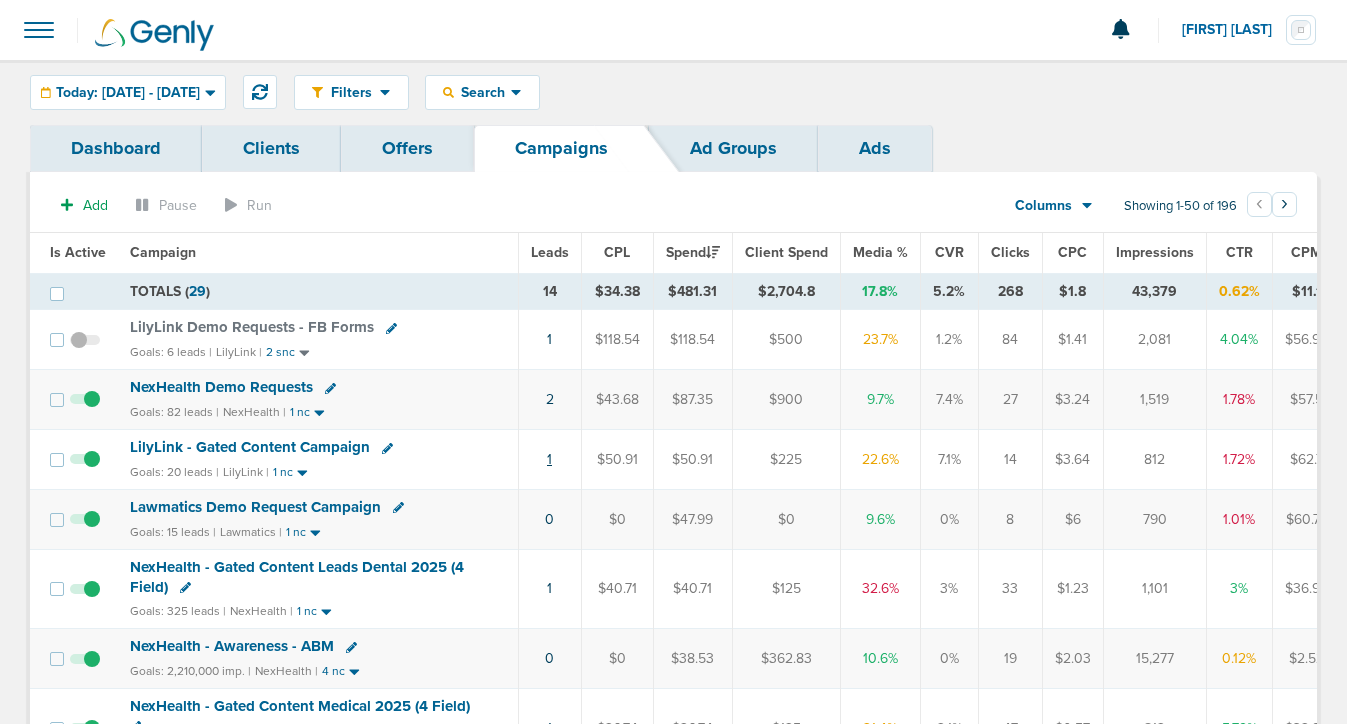 click on "1" at bounding box center [549, 459] 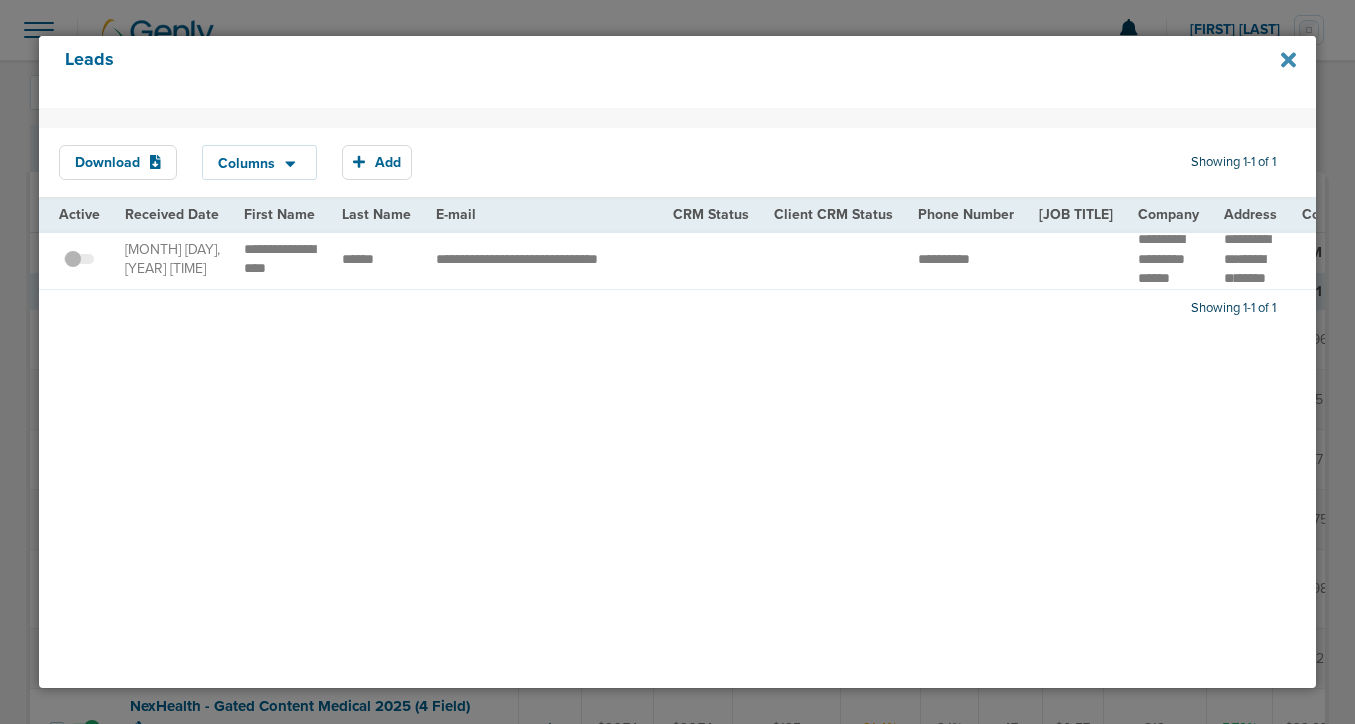 click 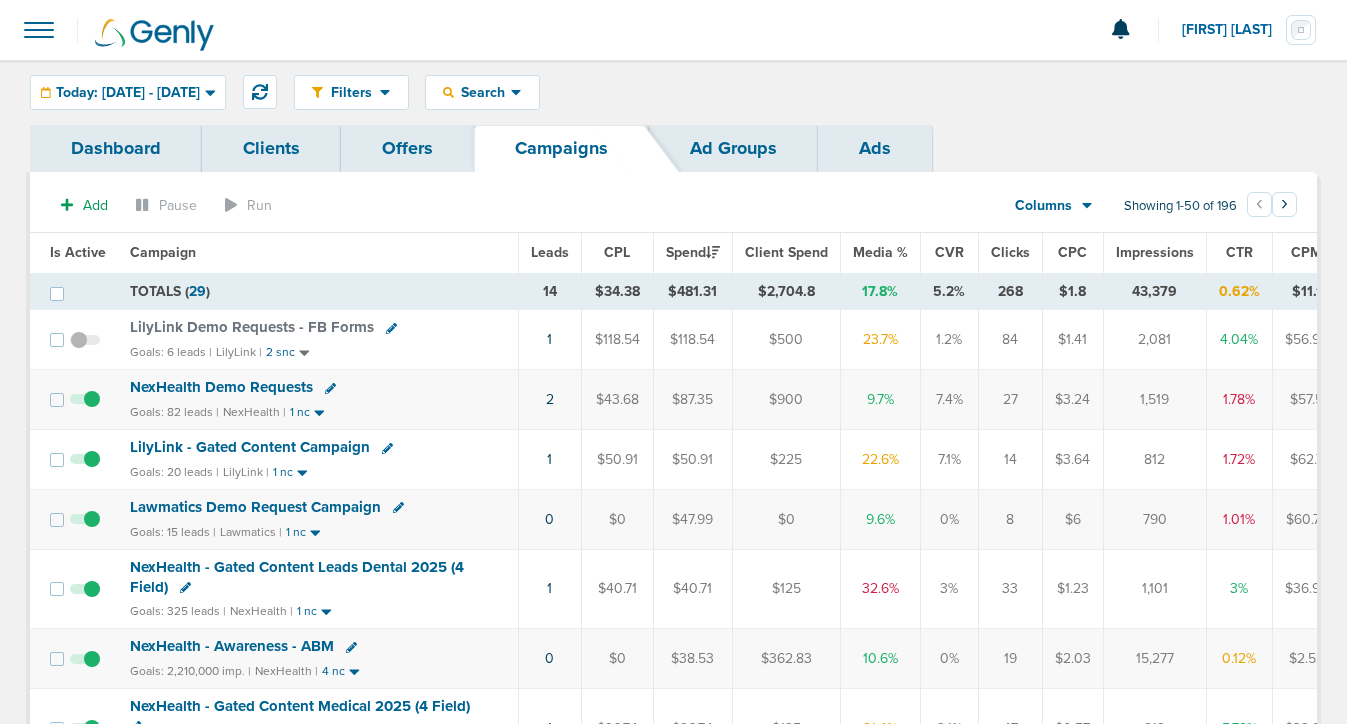 click 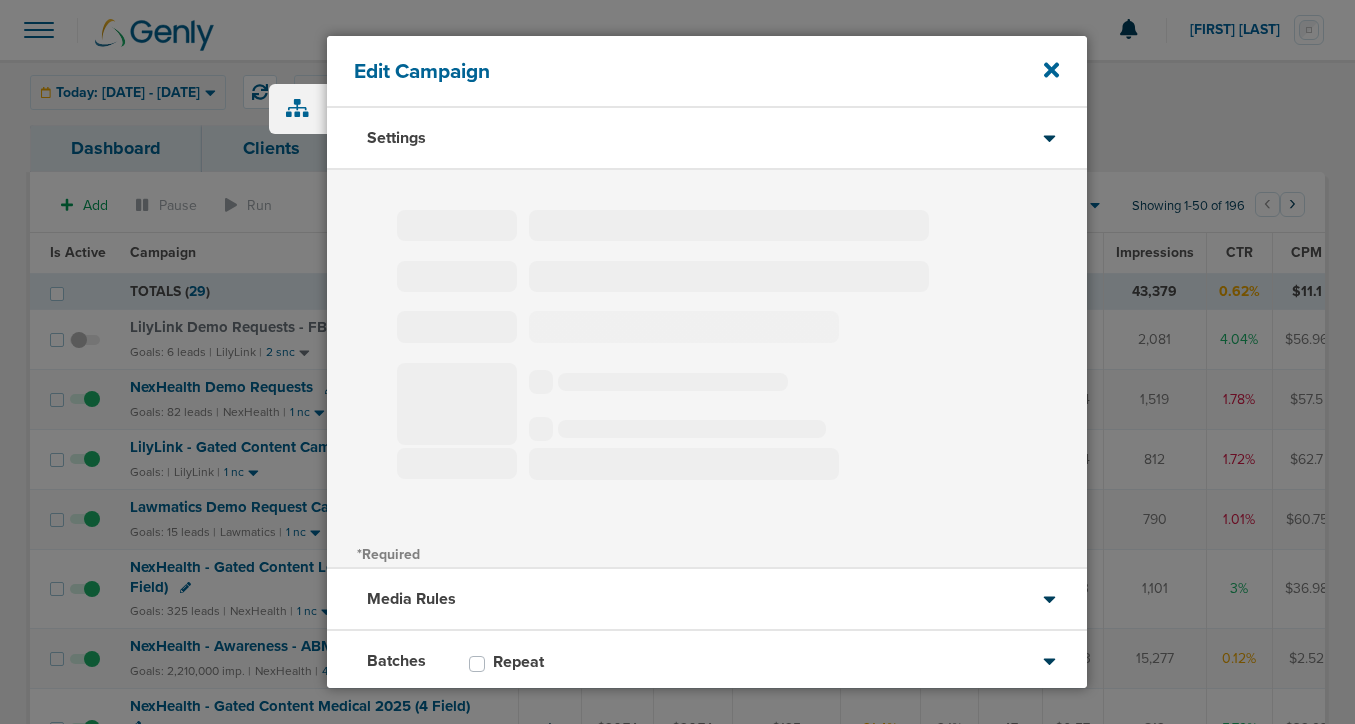 select on "3" 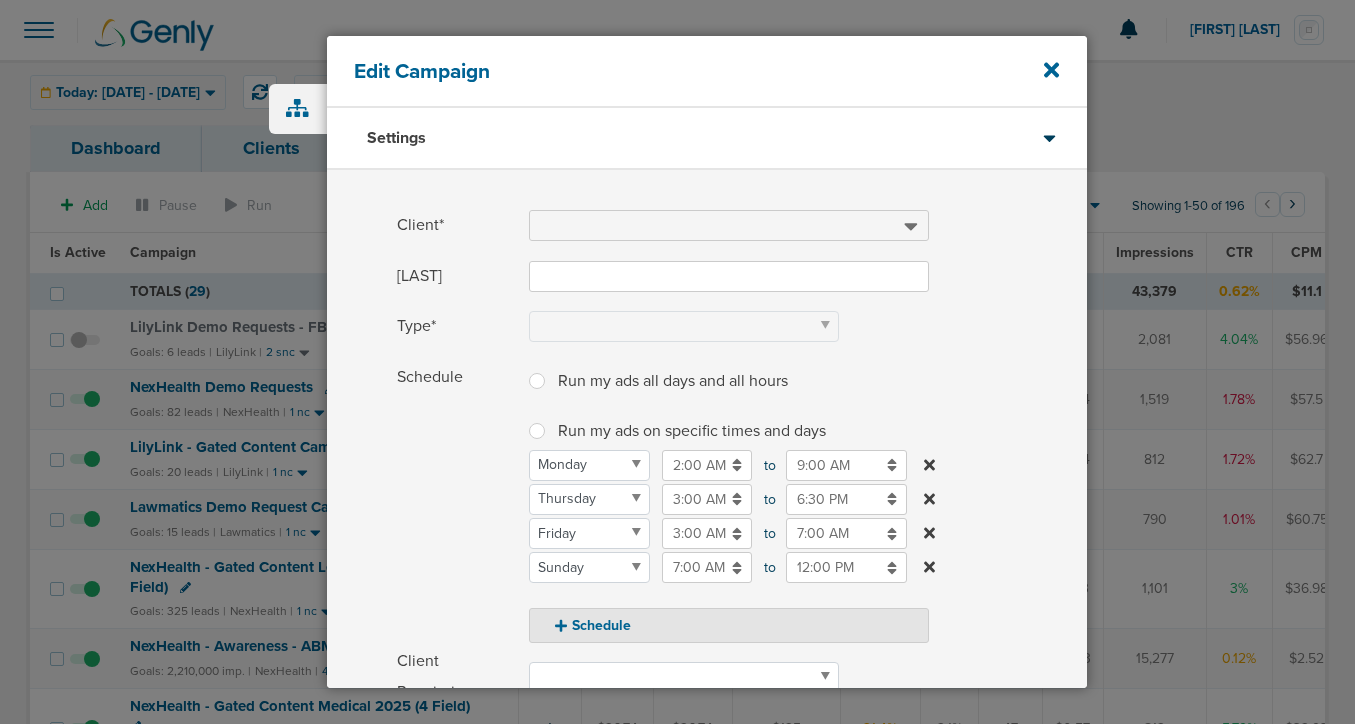 type on "LilyLink - Gated Content Campaign" 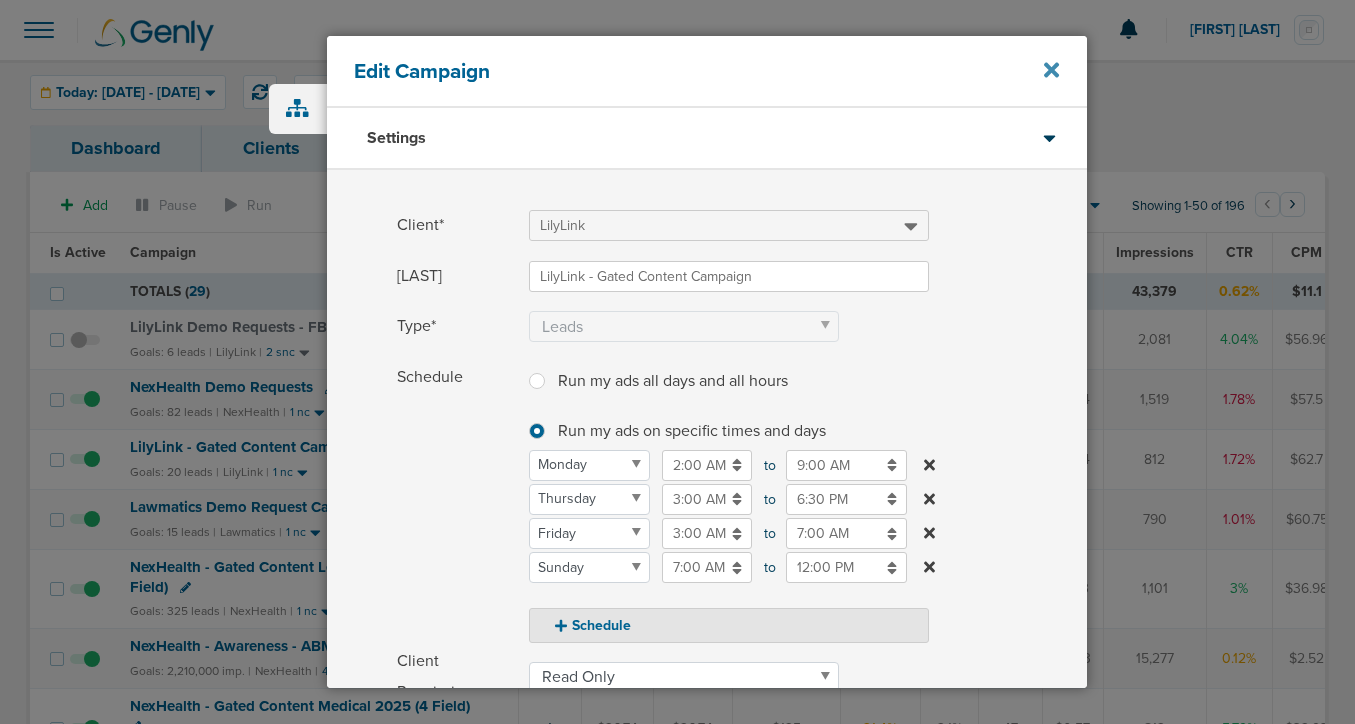 click 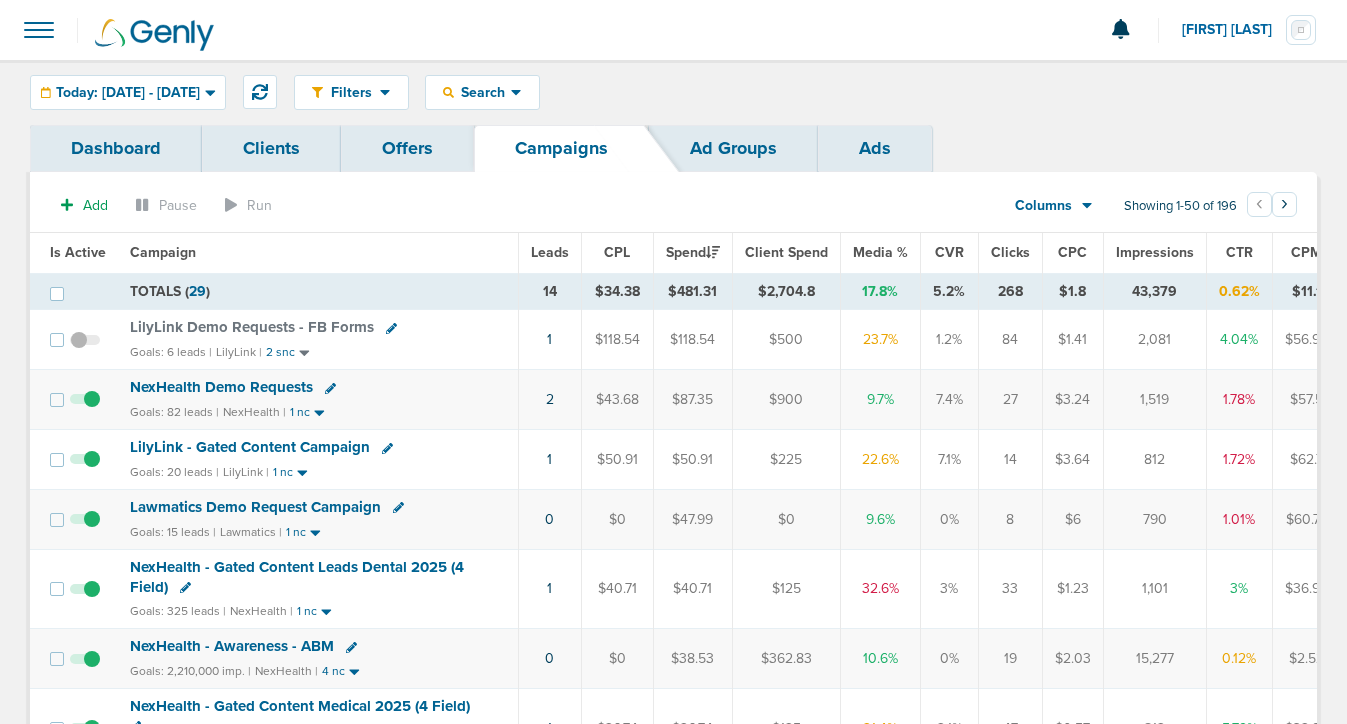 click 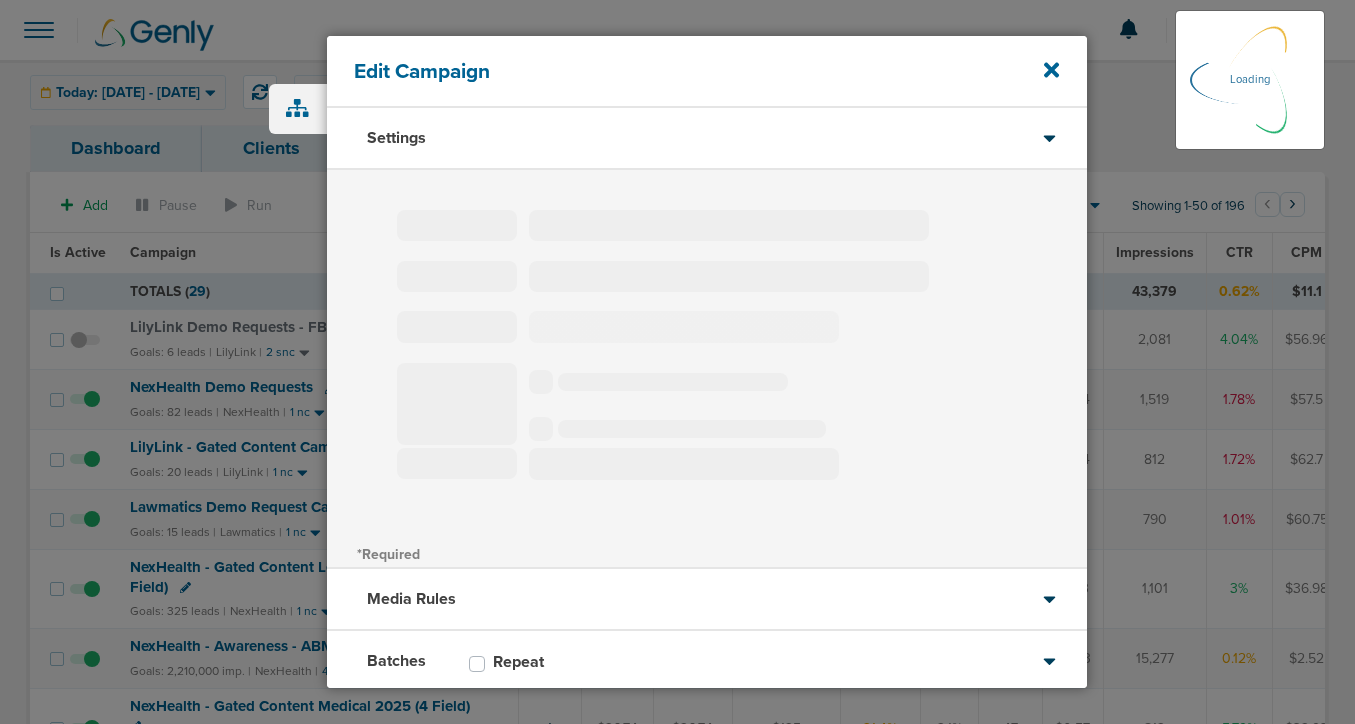 type on "LilyLink - Gated Content Campaign" 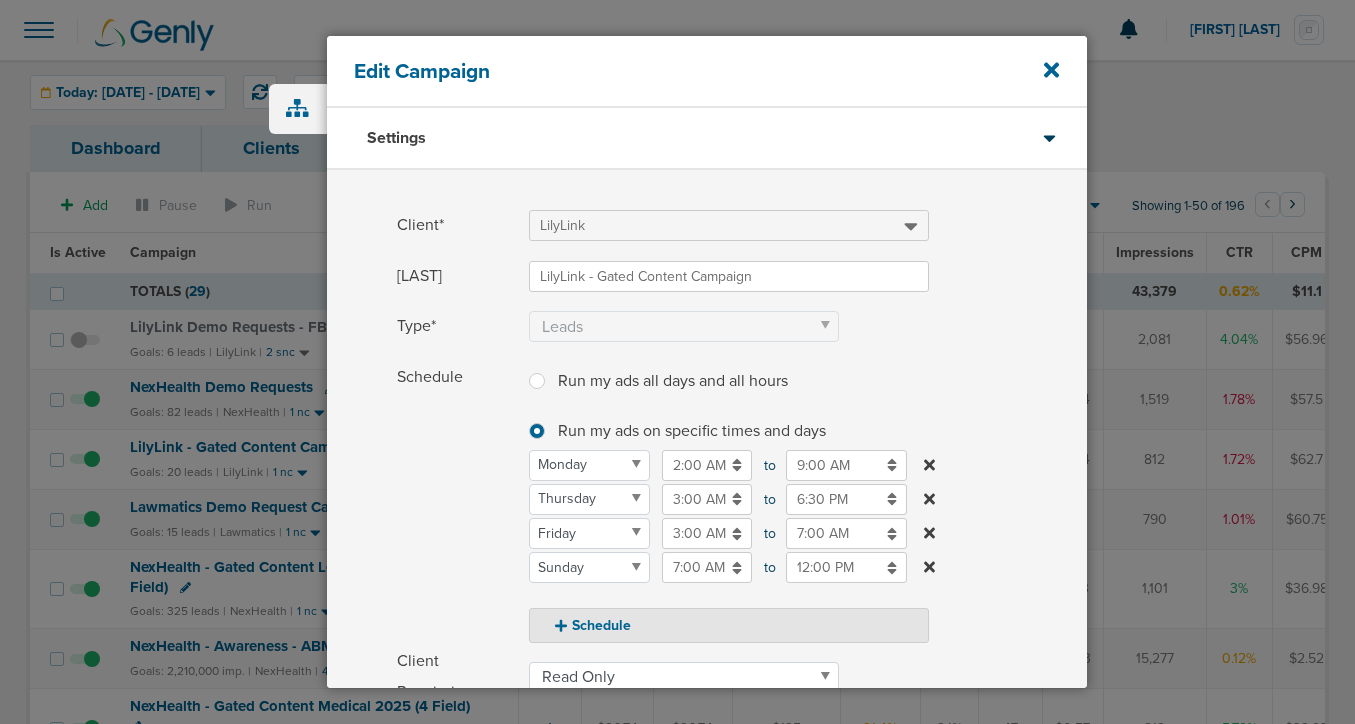 click on "7:00 AM" at bounding box center (846, 533) 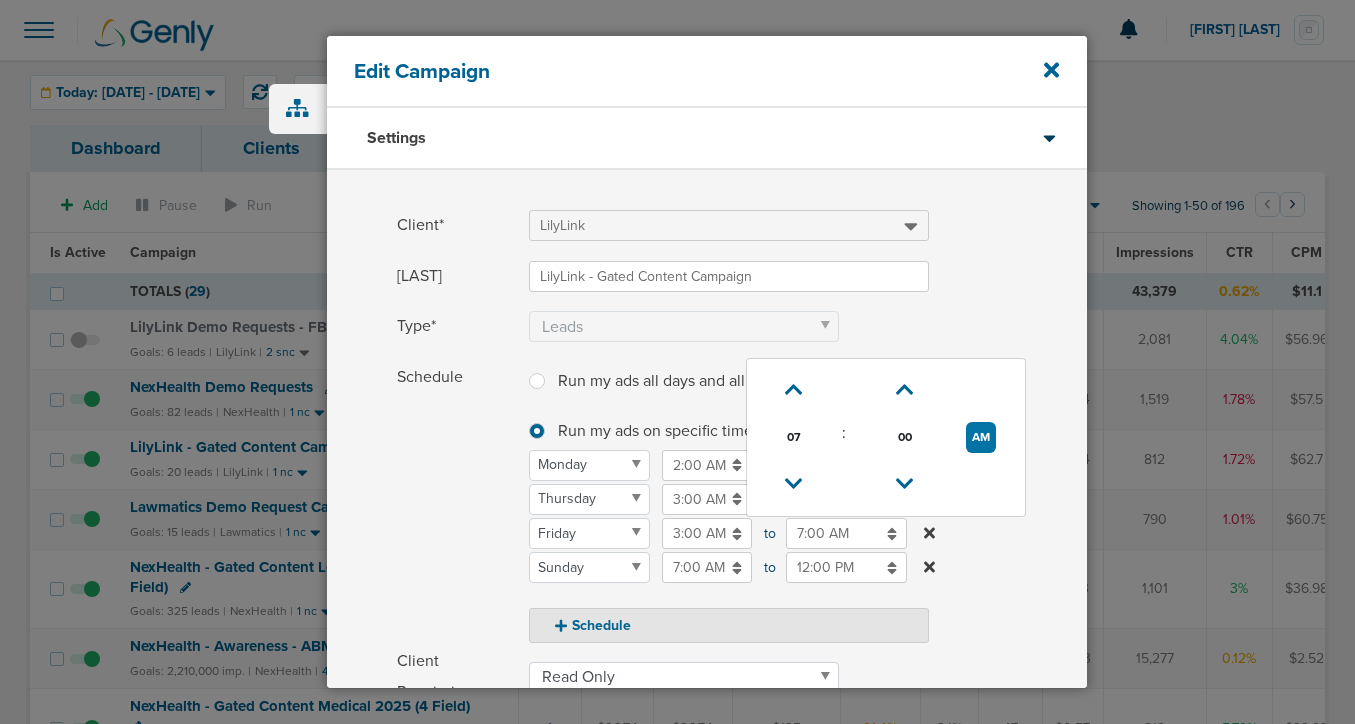 click on "Schedule" at bounding box center [457, 503] 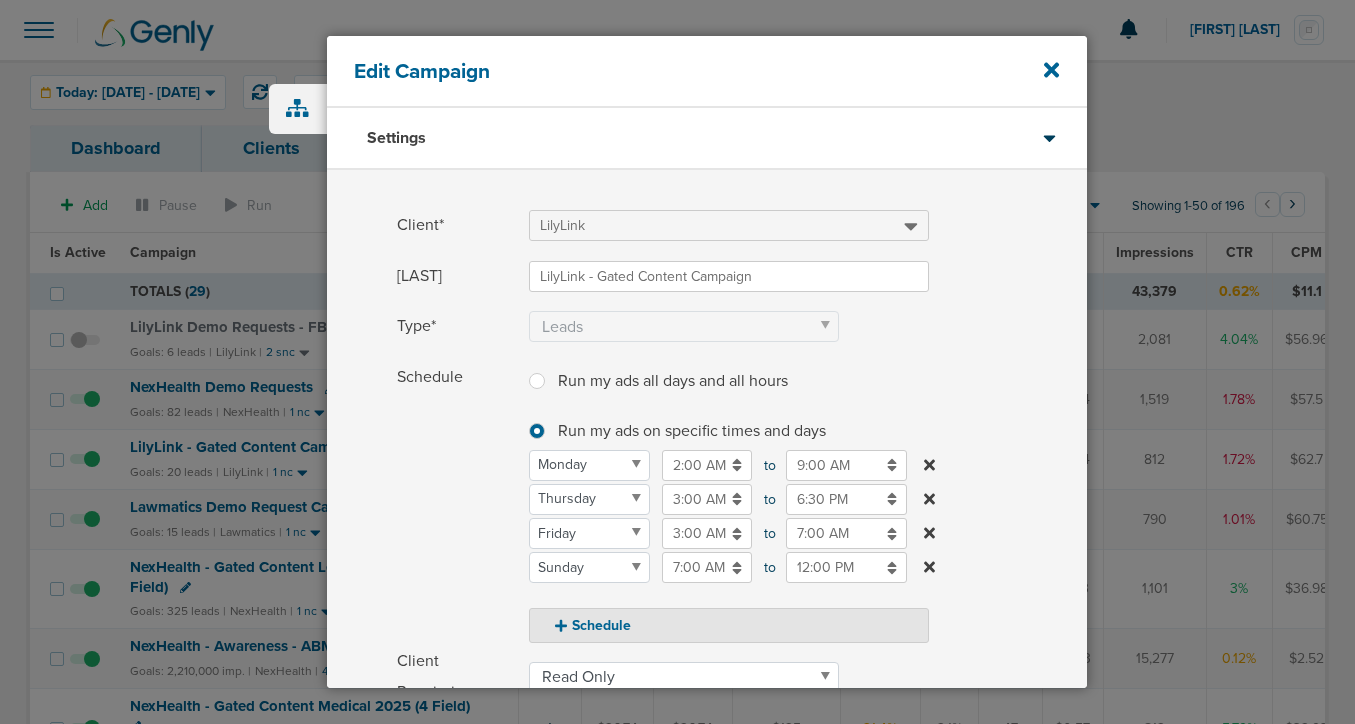click on "6:30 PM" at bounding box center (846, 499) 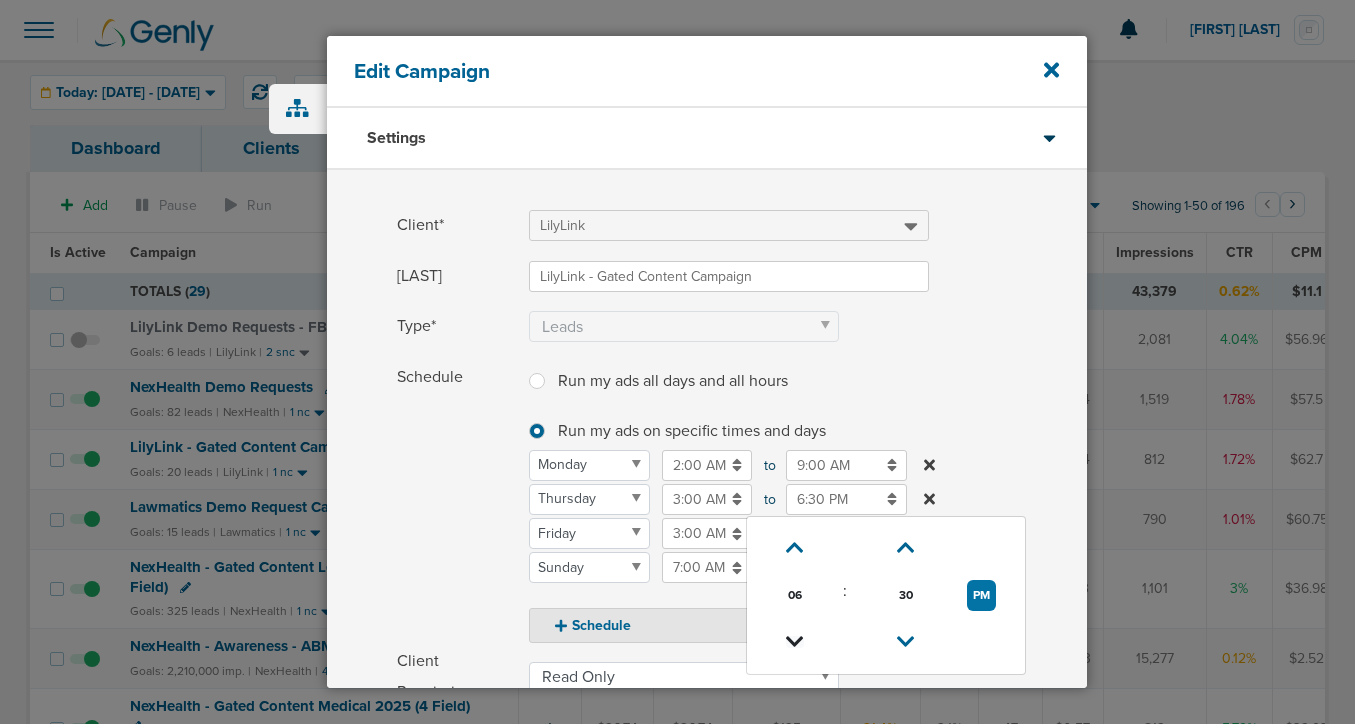click at bounding box center [795, 642] 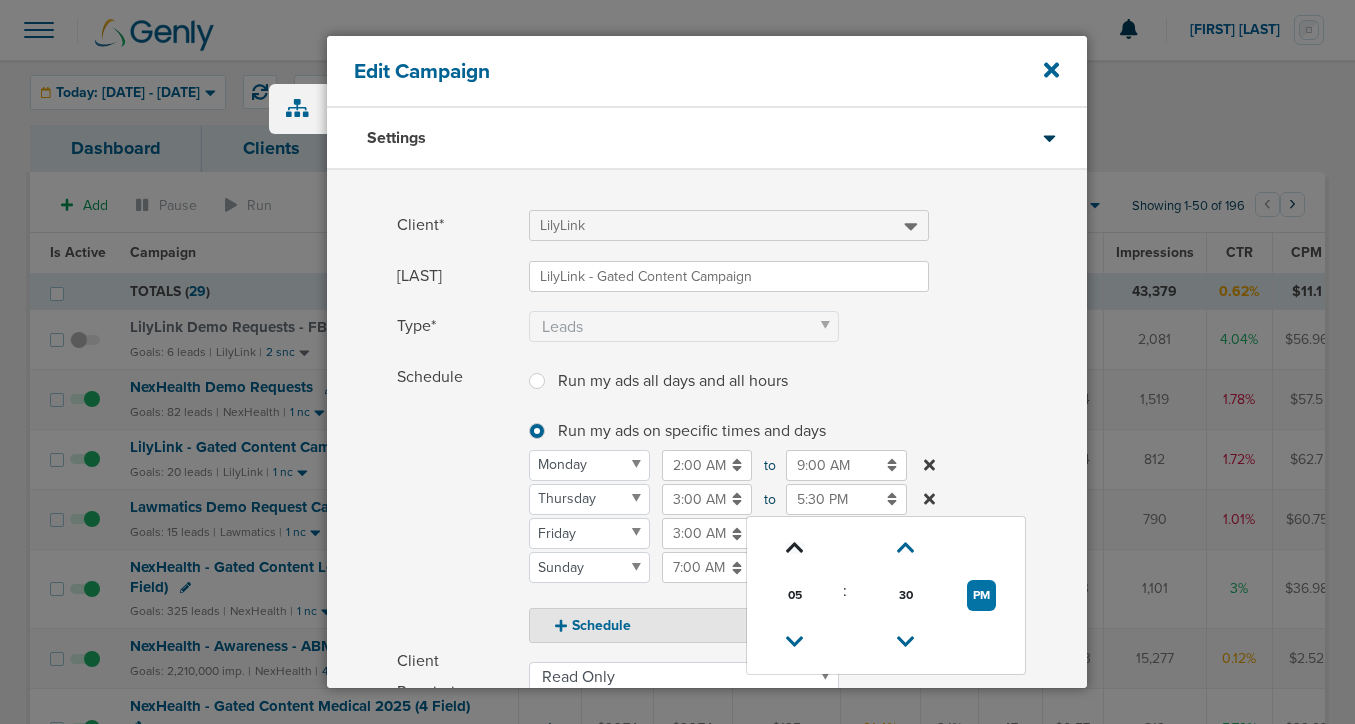 click at bounding box center [795, 548] 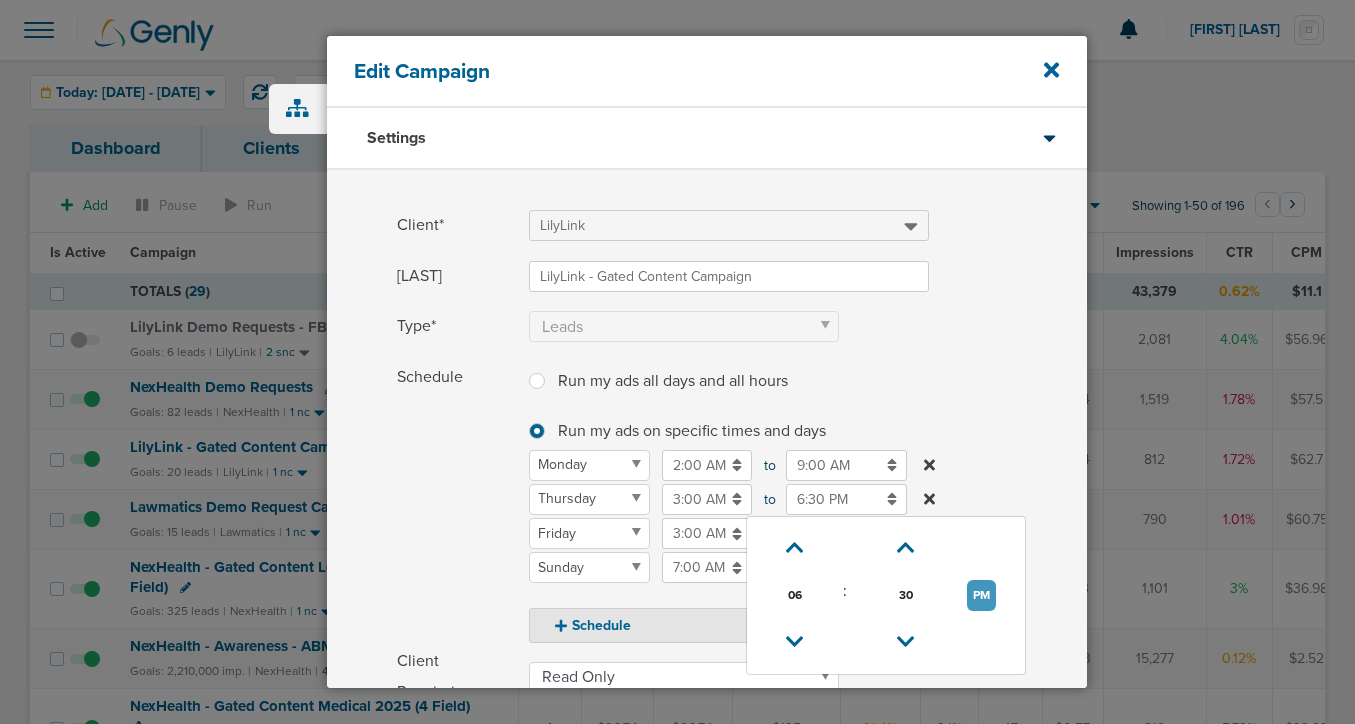 click on "PM" at bounding box center (981, 595) 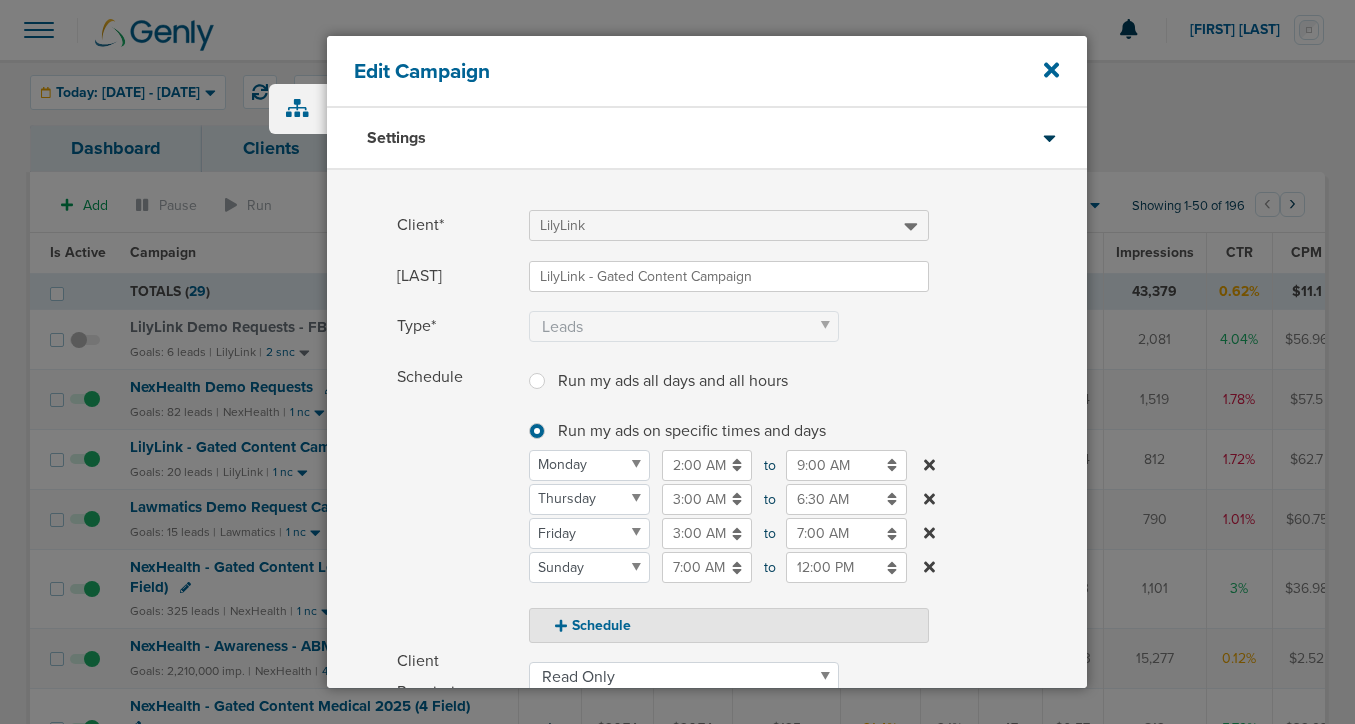 click on "Schedule" at bounding box center (457, 503) 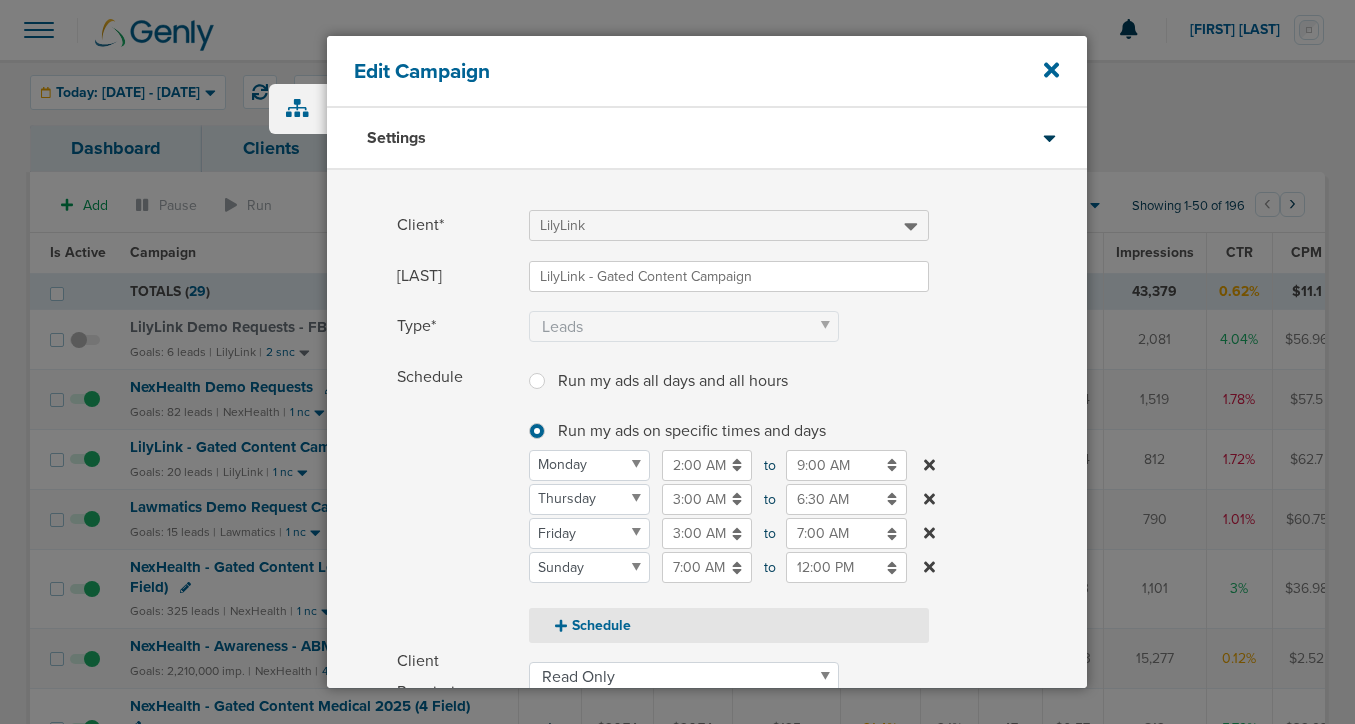 click 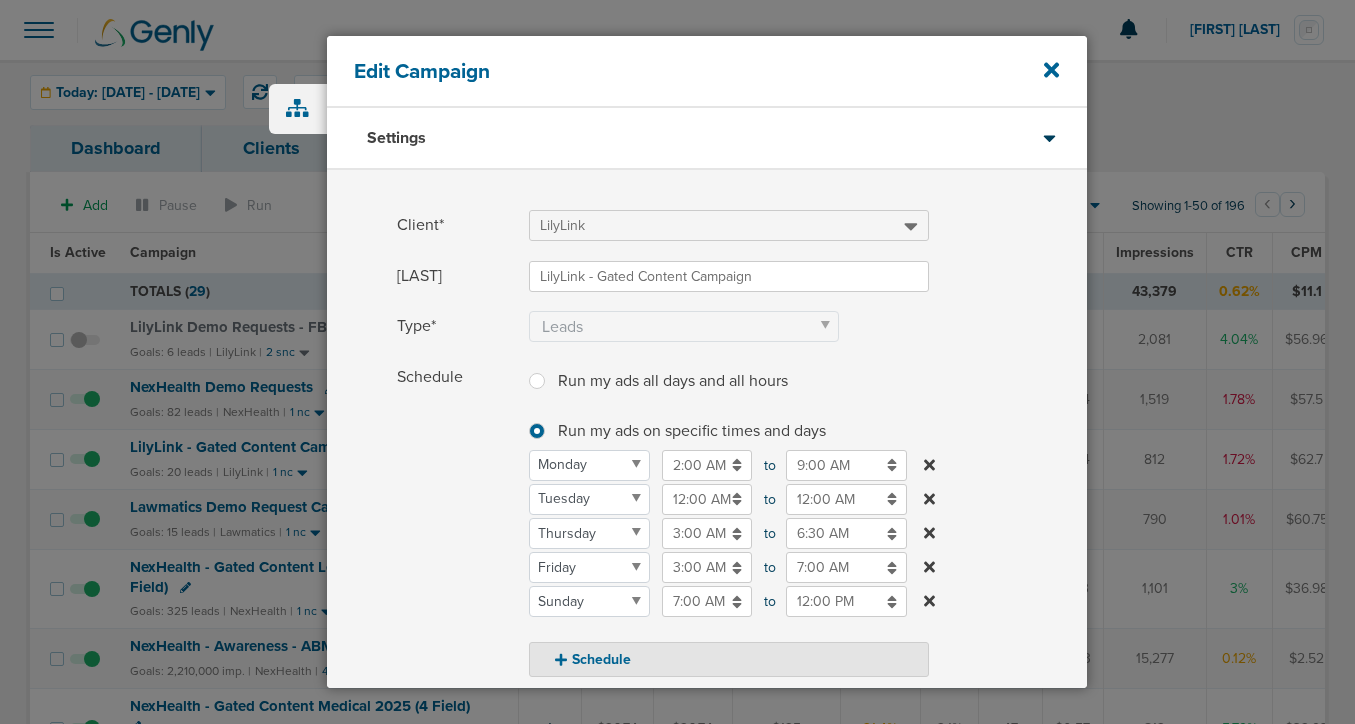 click on "3:00 AM" at bounding box center (707, 533) 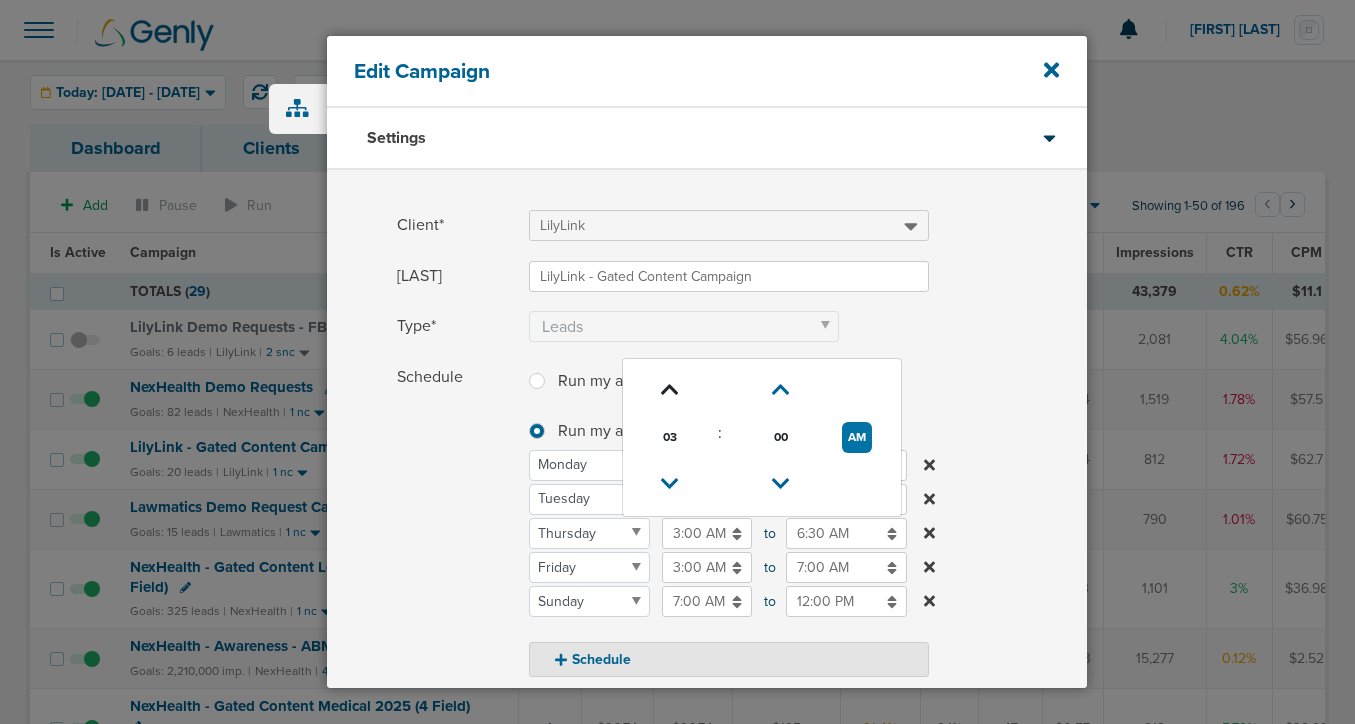 click at bounding box center (670, 390) 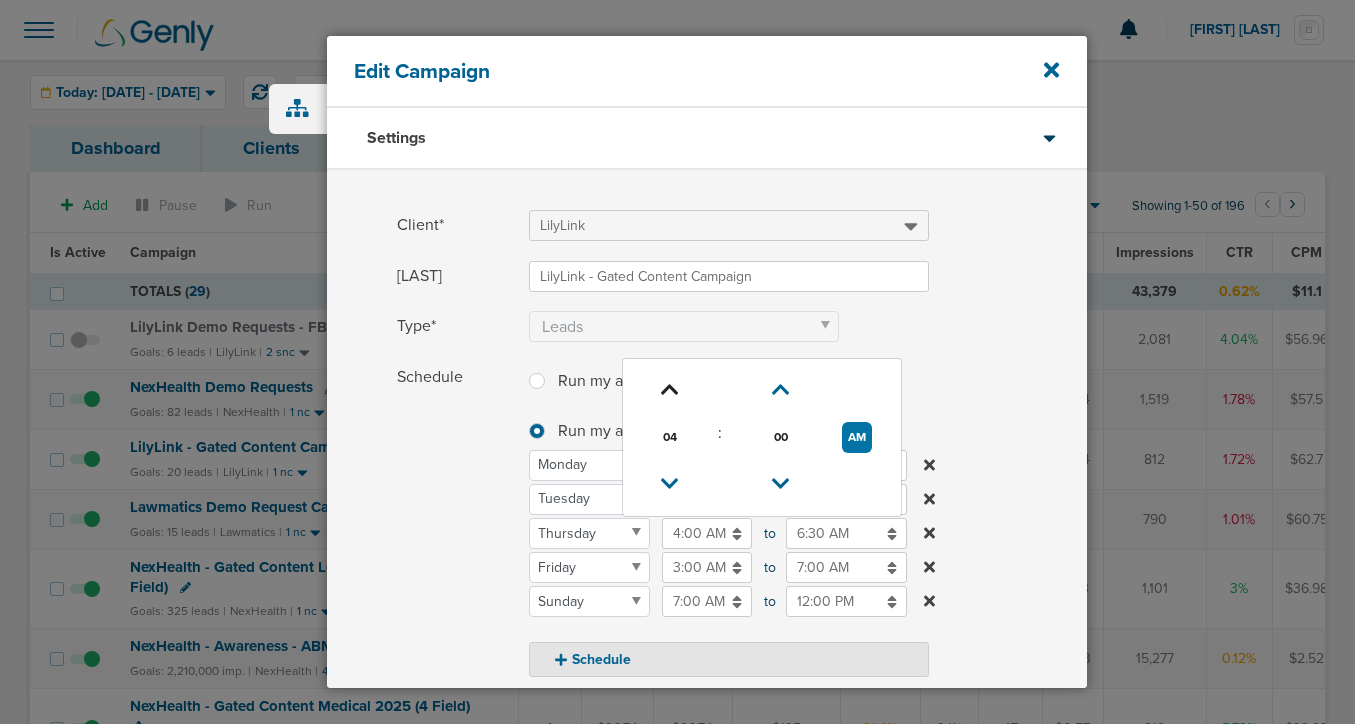 click at bounding box center [670, 390] 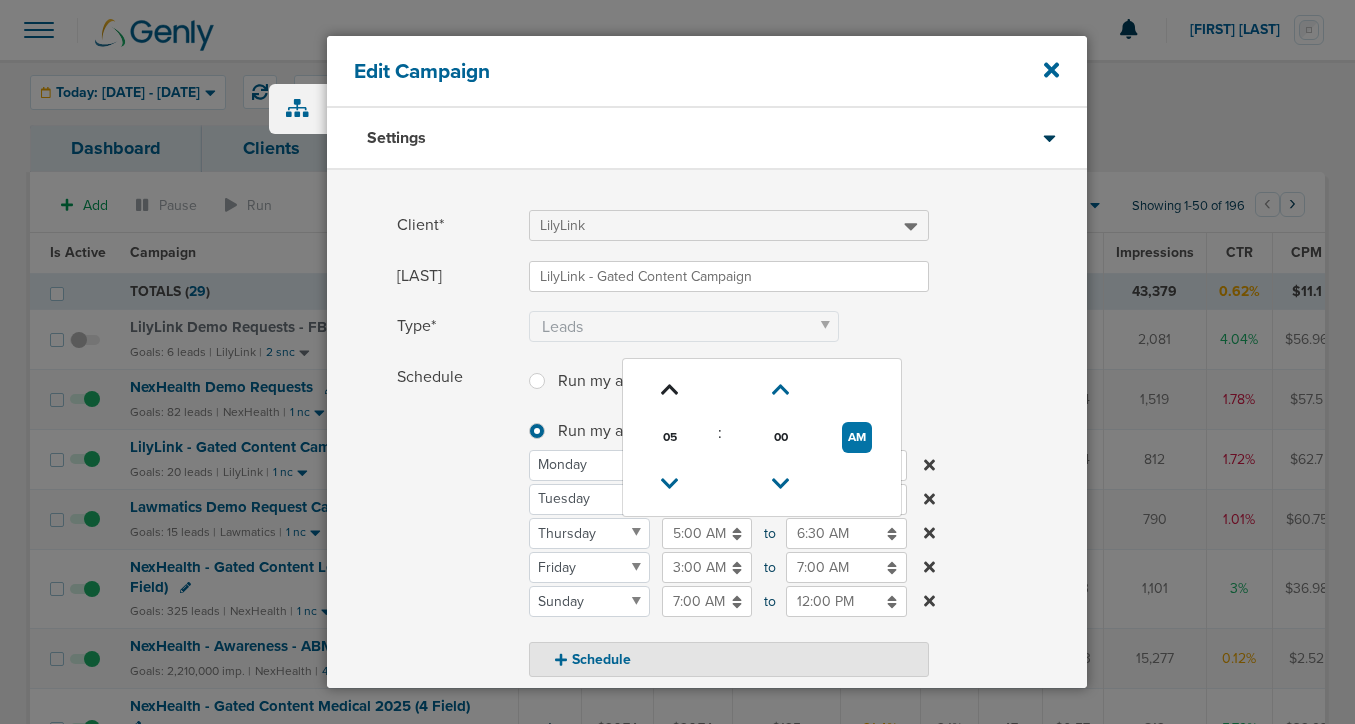 click at bounding box center (670, 390) 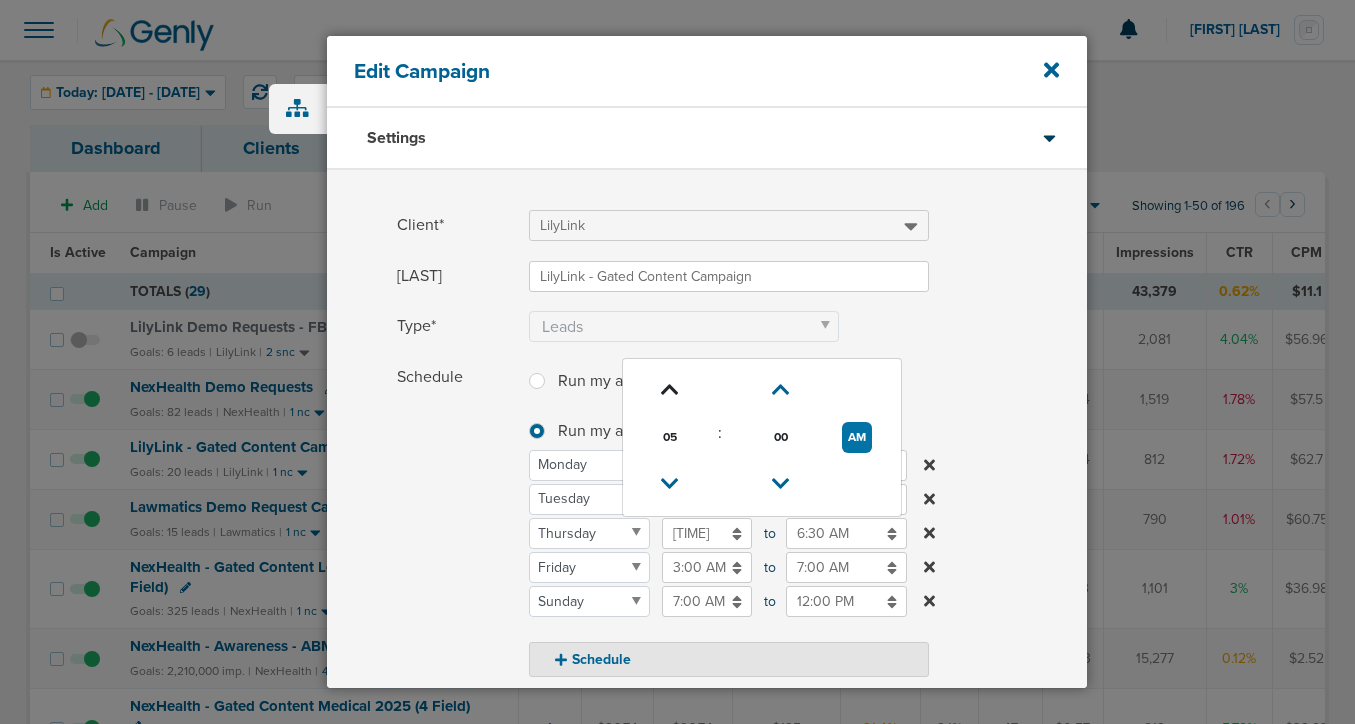click at bounding box center (670, 390) 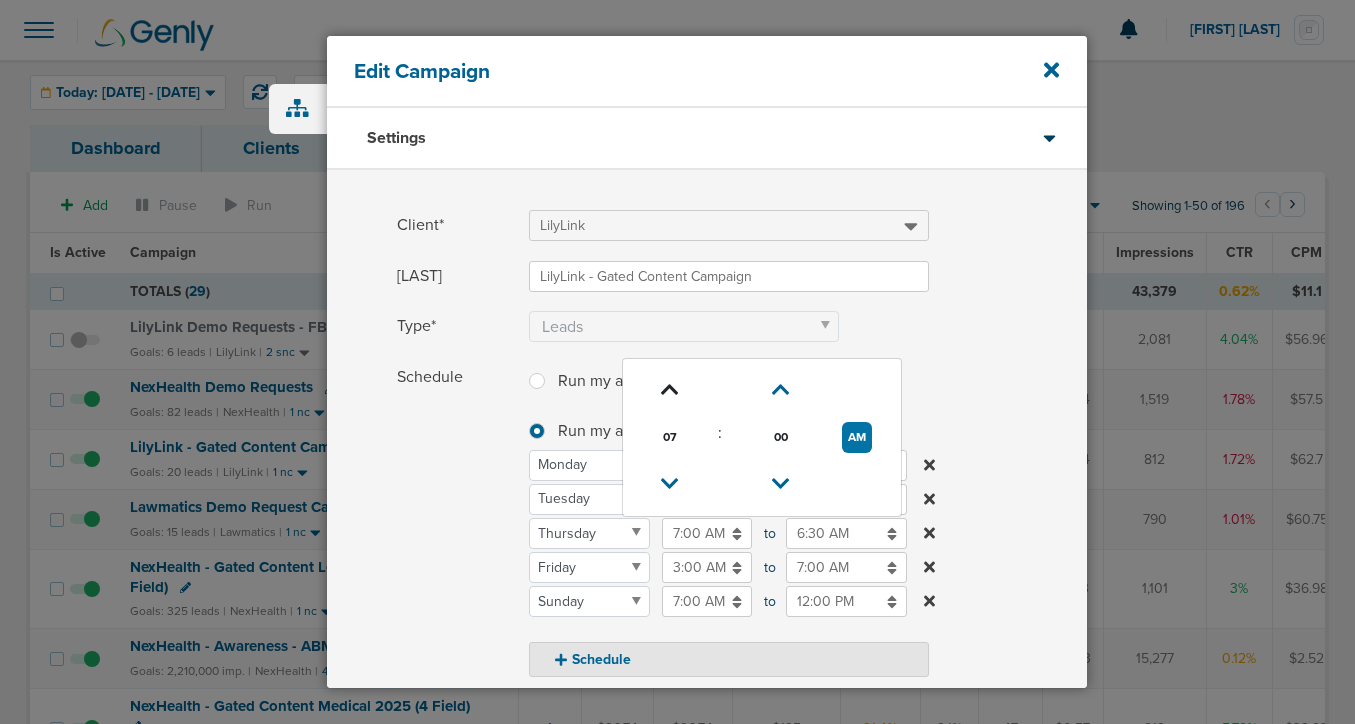 click at bounding box center (670, 390) 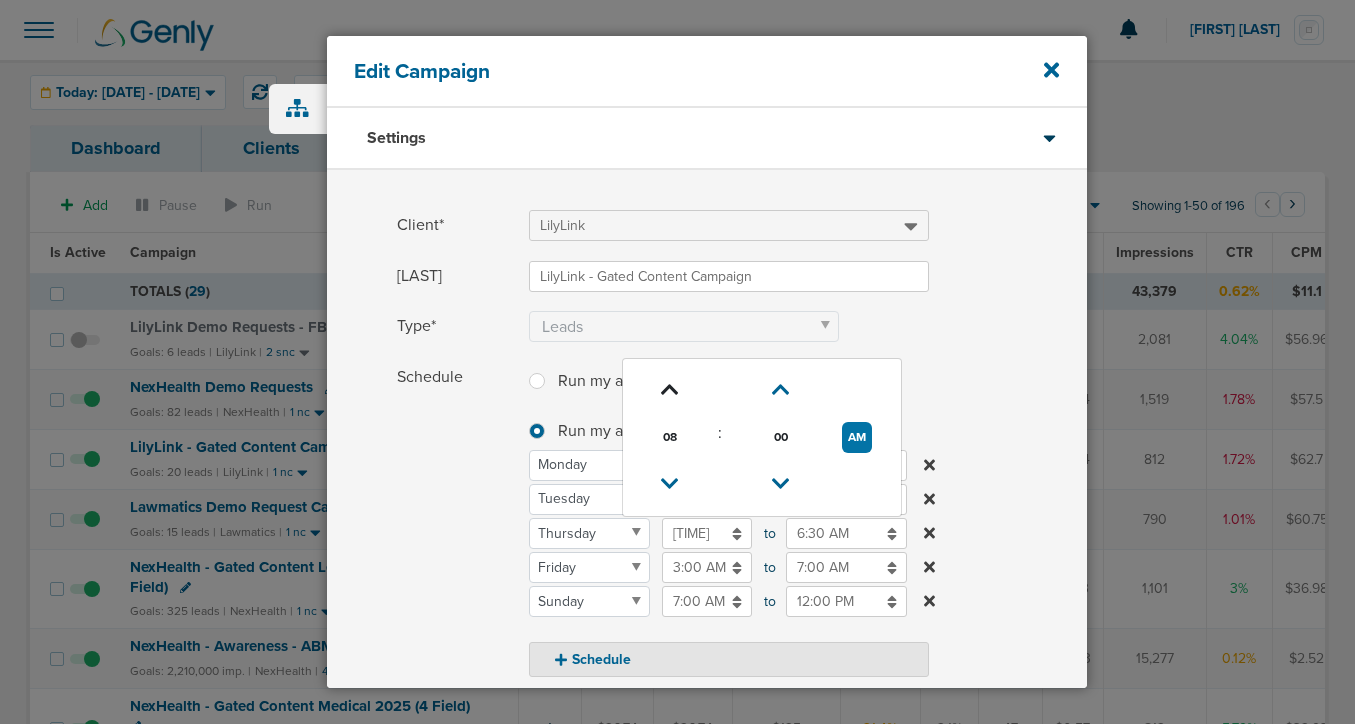 click at bounding box center (670, 390) 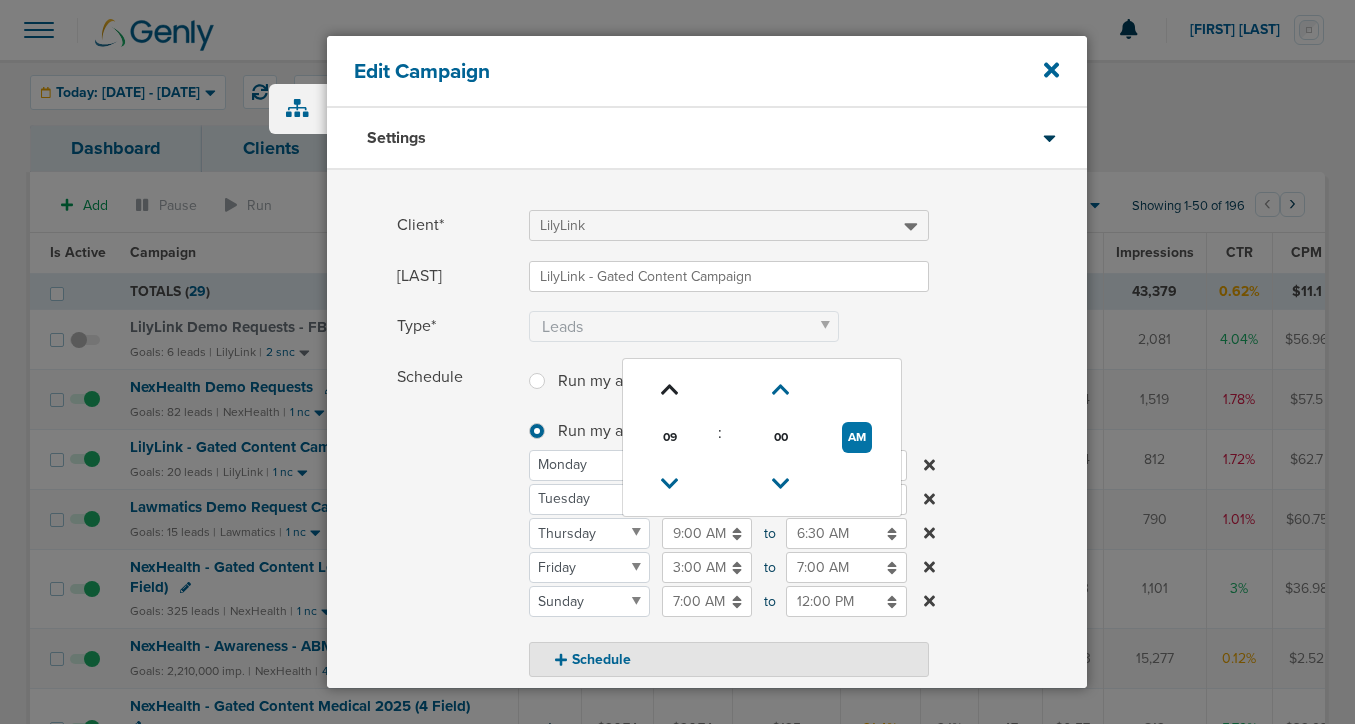 click at bounding box center (670, 390) 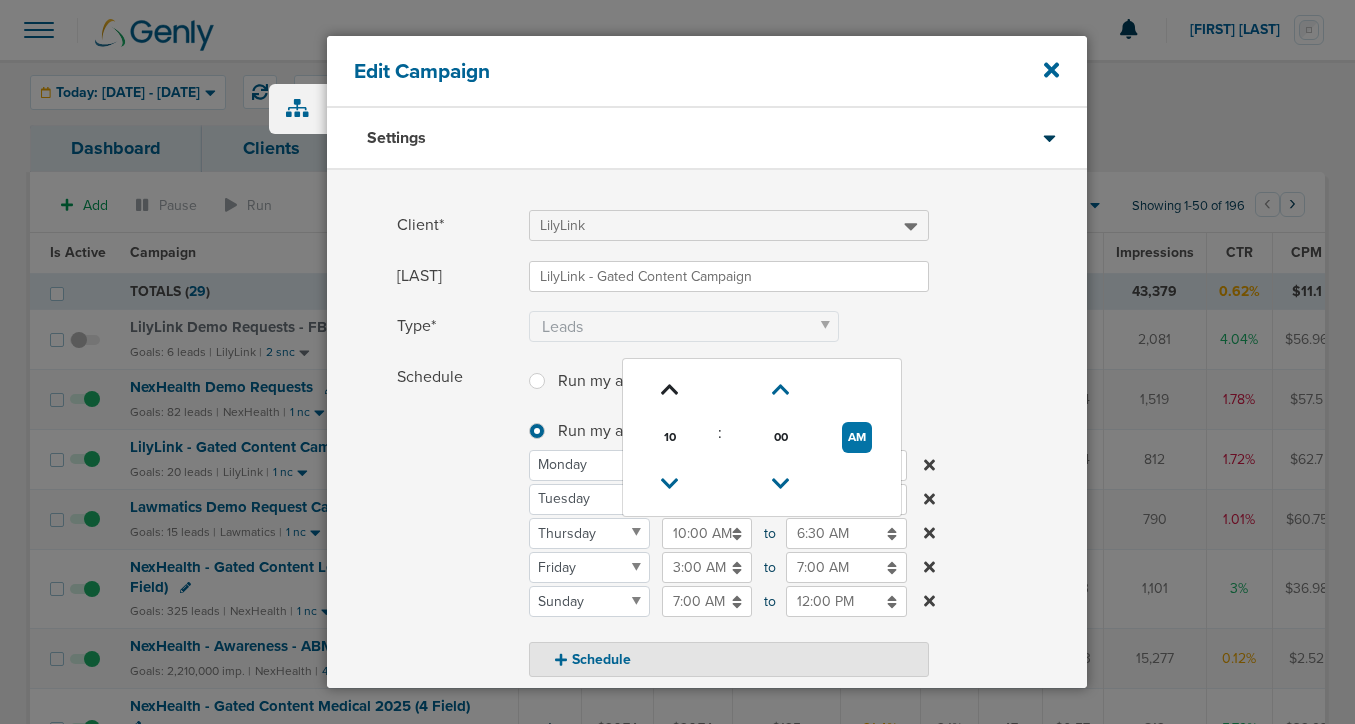 click at bounding box center [670, 390] 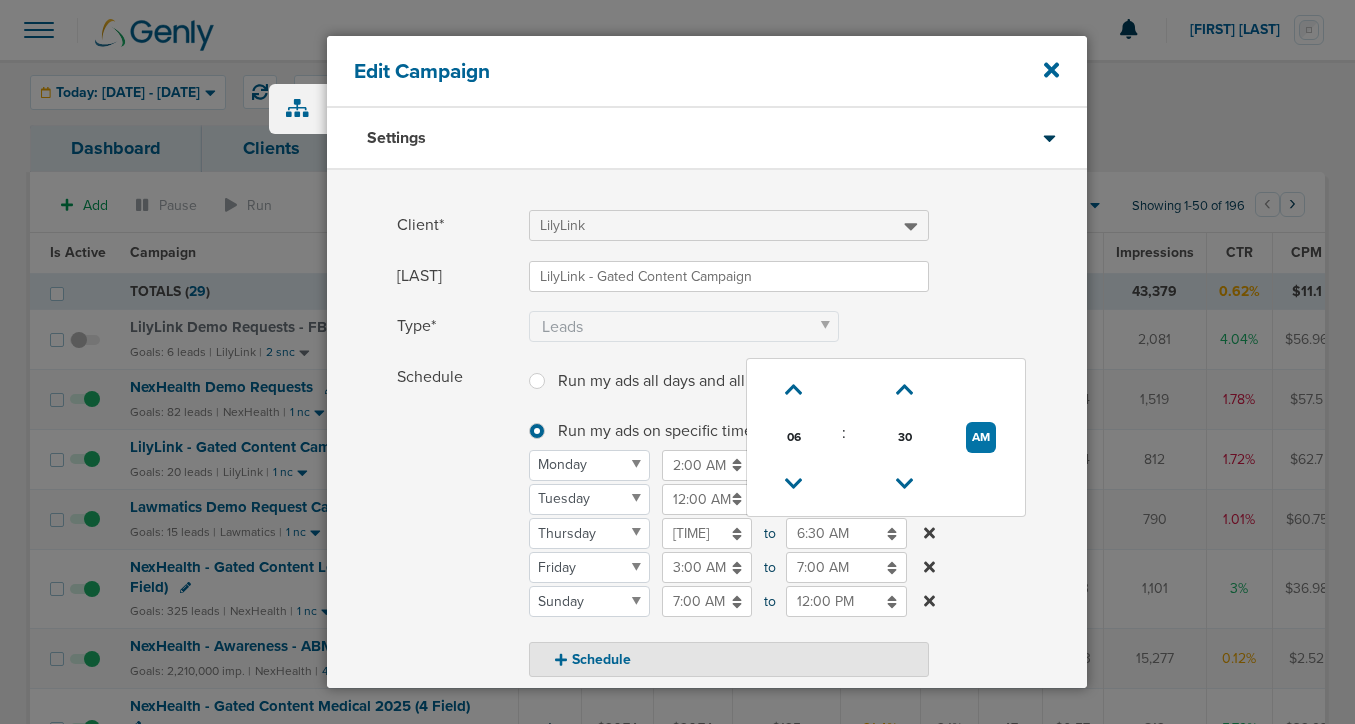 click on "6:30 AM" at bounding box center [846, 533] 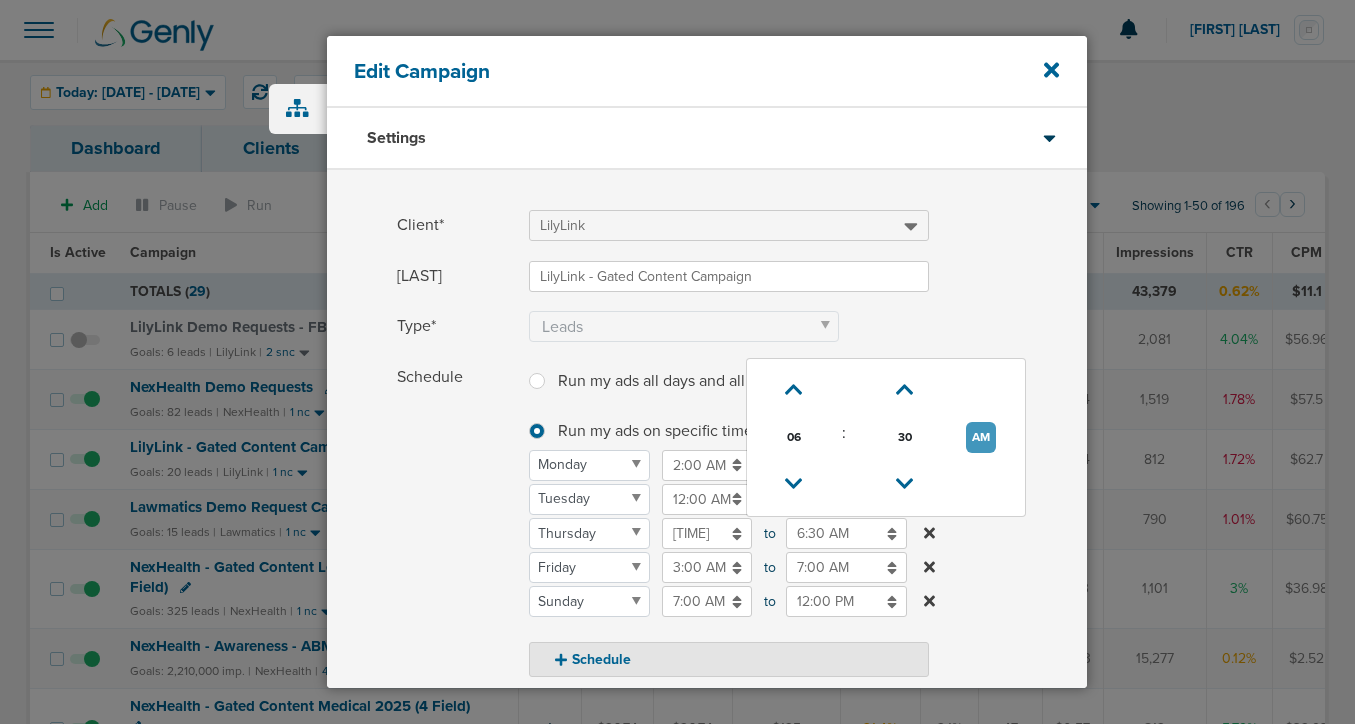click on "AM" at bounding box center (981, 437) 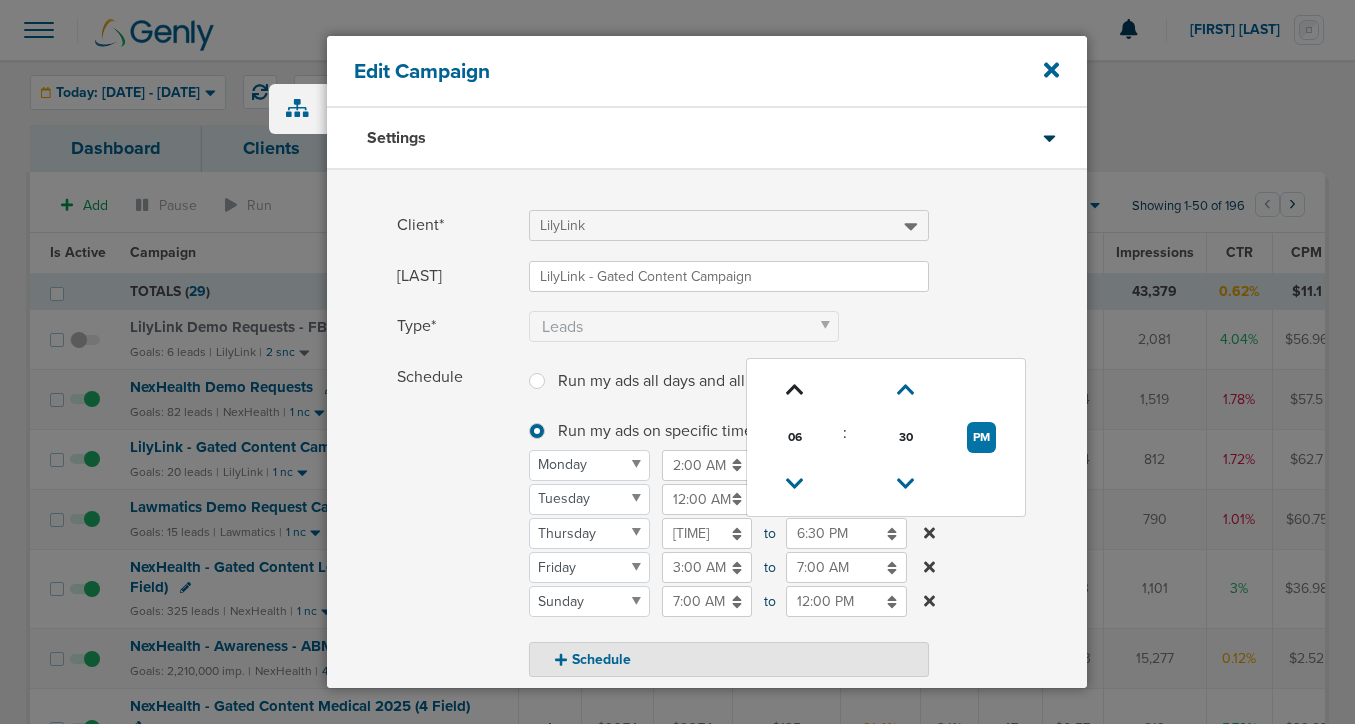 click at bounding box center (794, 390) 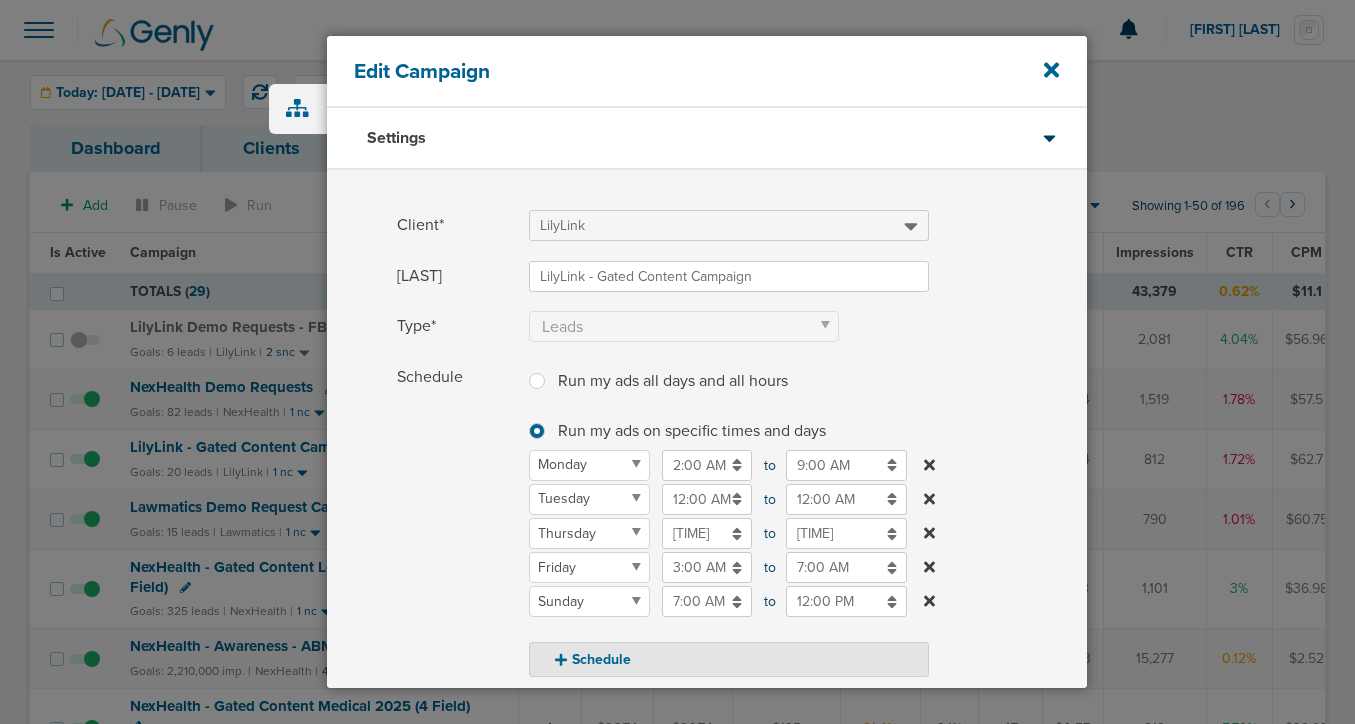 click on "Schedule" at bounding box center [457, 520] 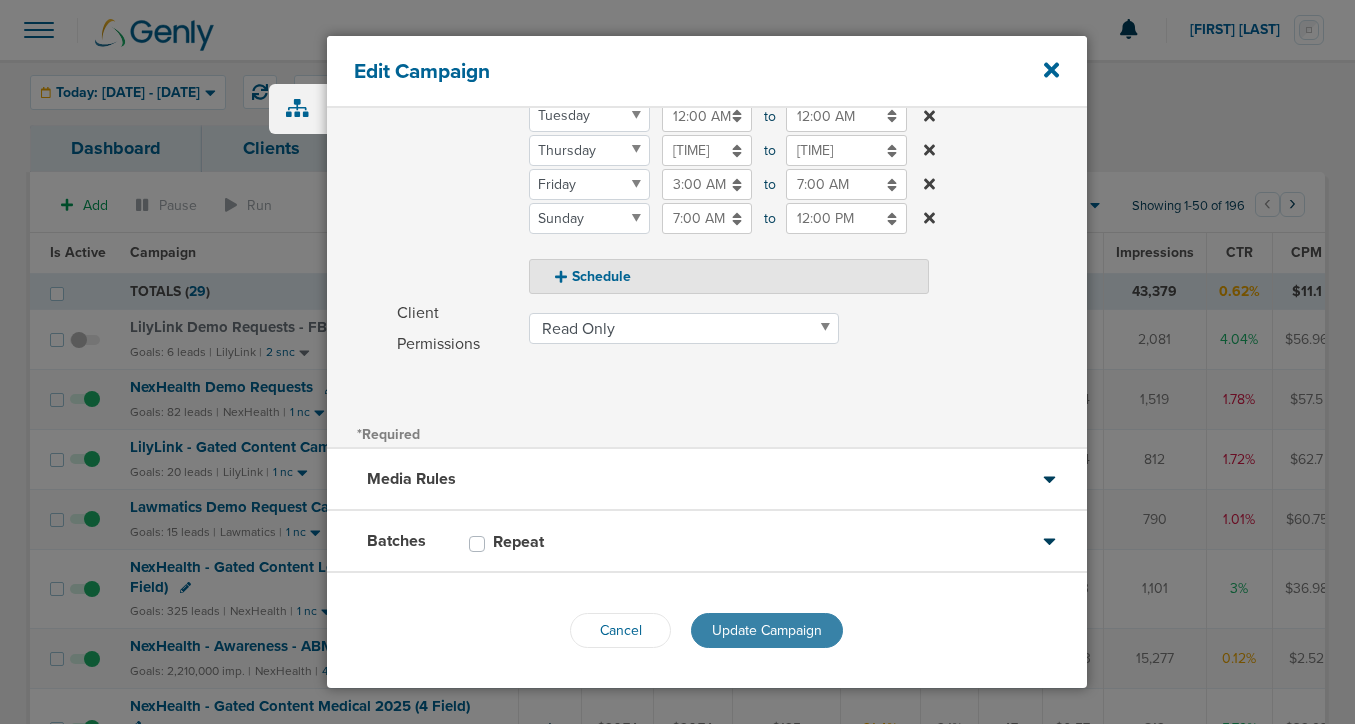 click on "Update Campaign" at bounding box center [767, 630] 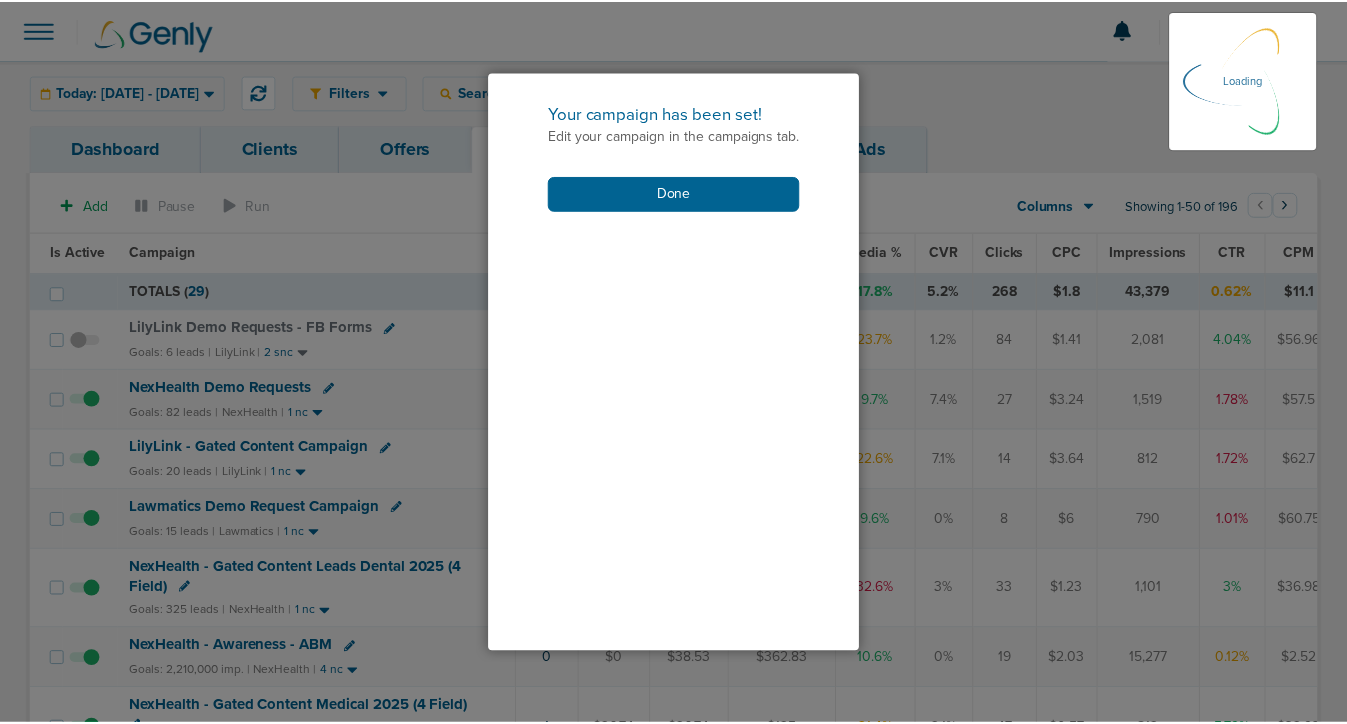 scroll, scrollTop: 320, scrollLeft: 0, axis: vertical 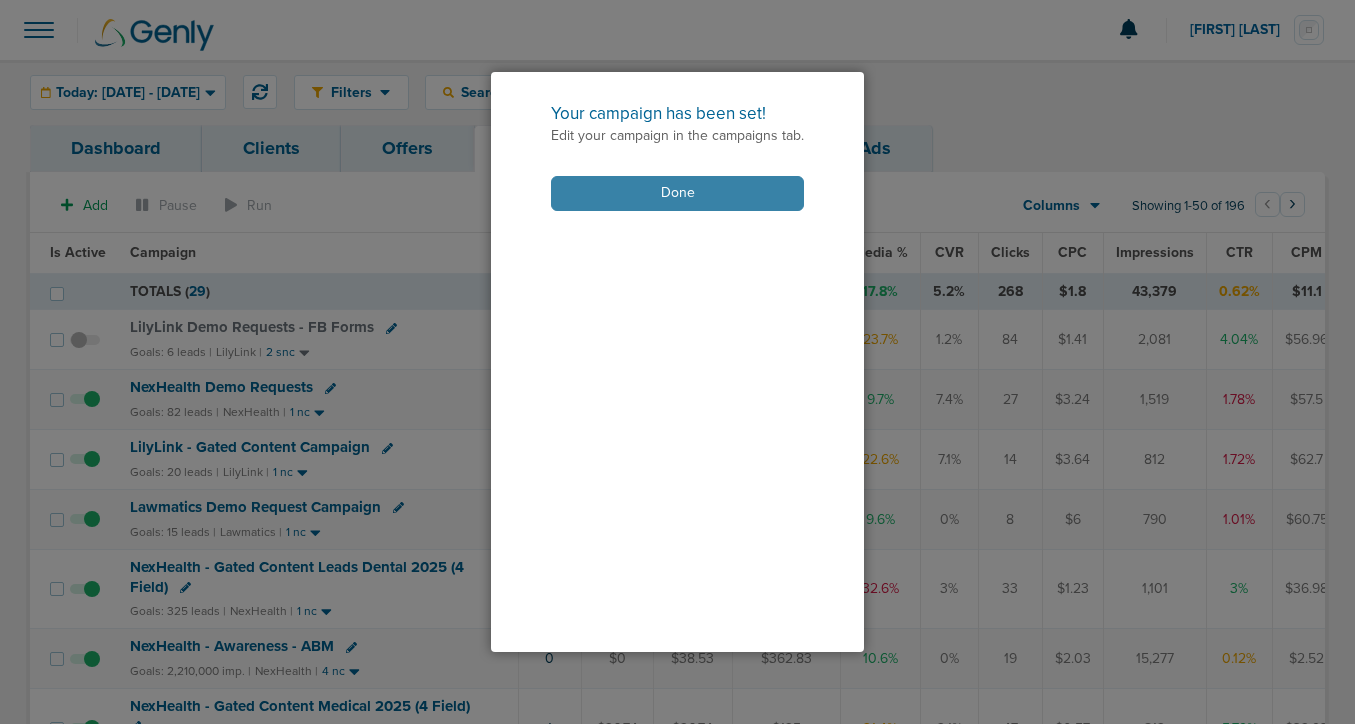 click on "Done" at bounding box center (677, 193) 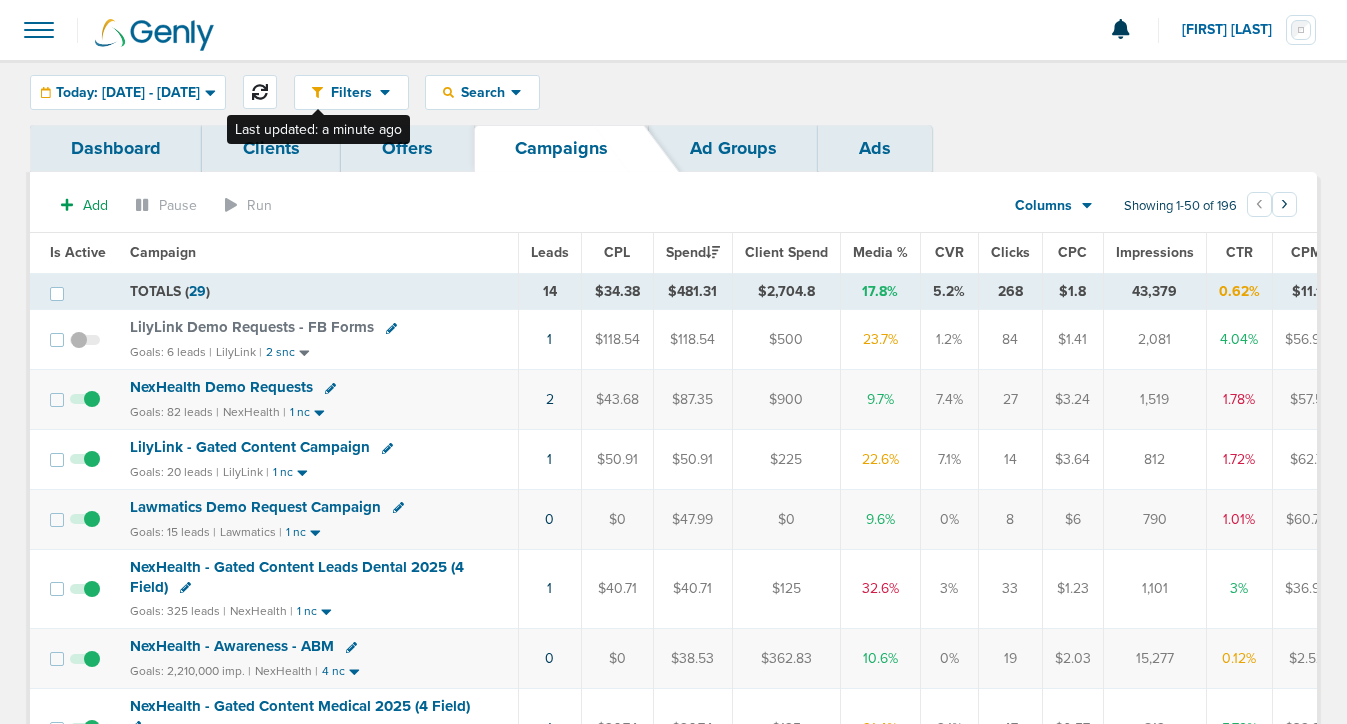 click 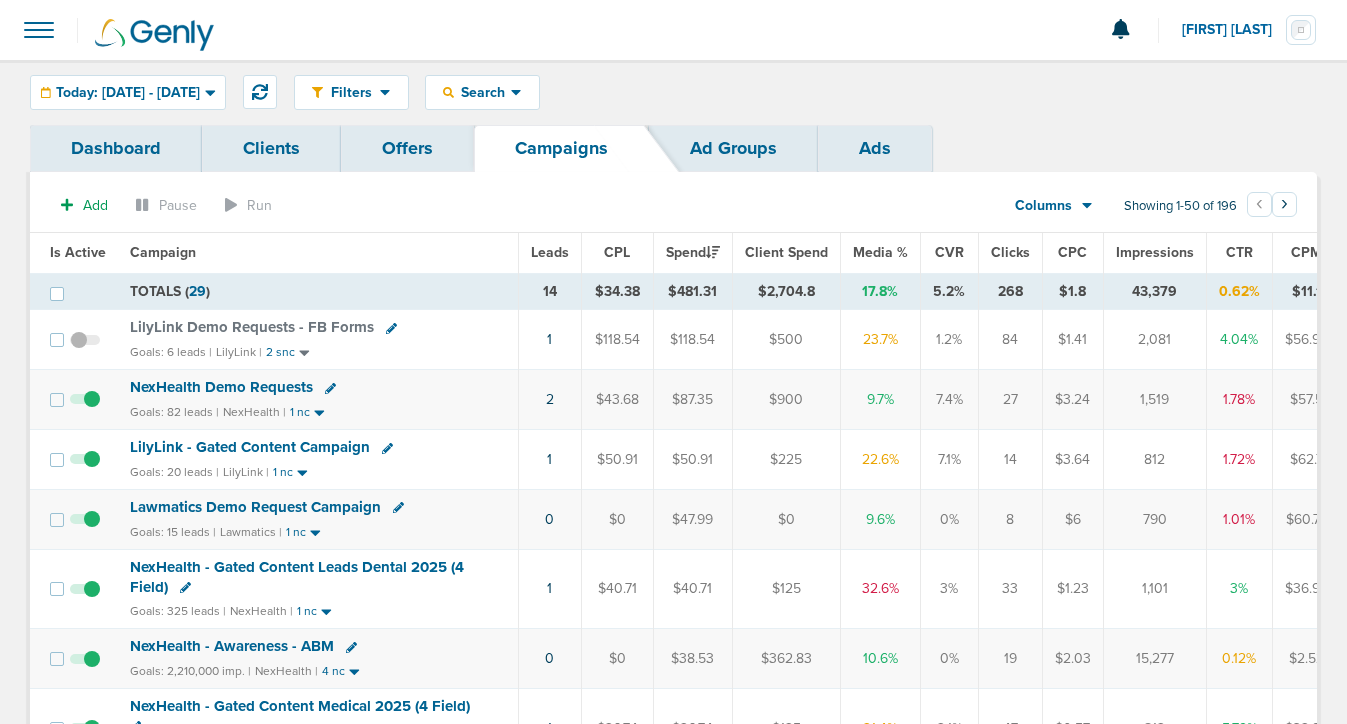 click on "NexHealth Demo Requests" at bounding box center (221, 387) 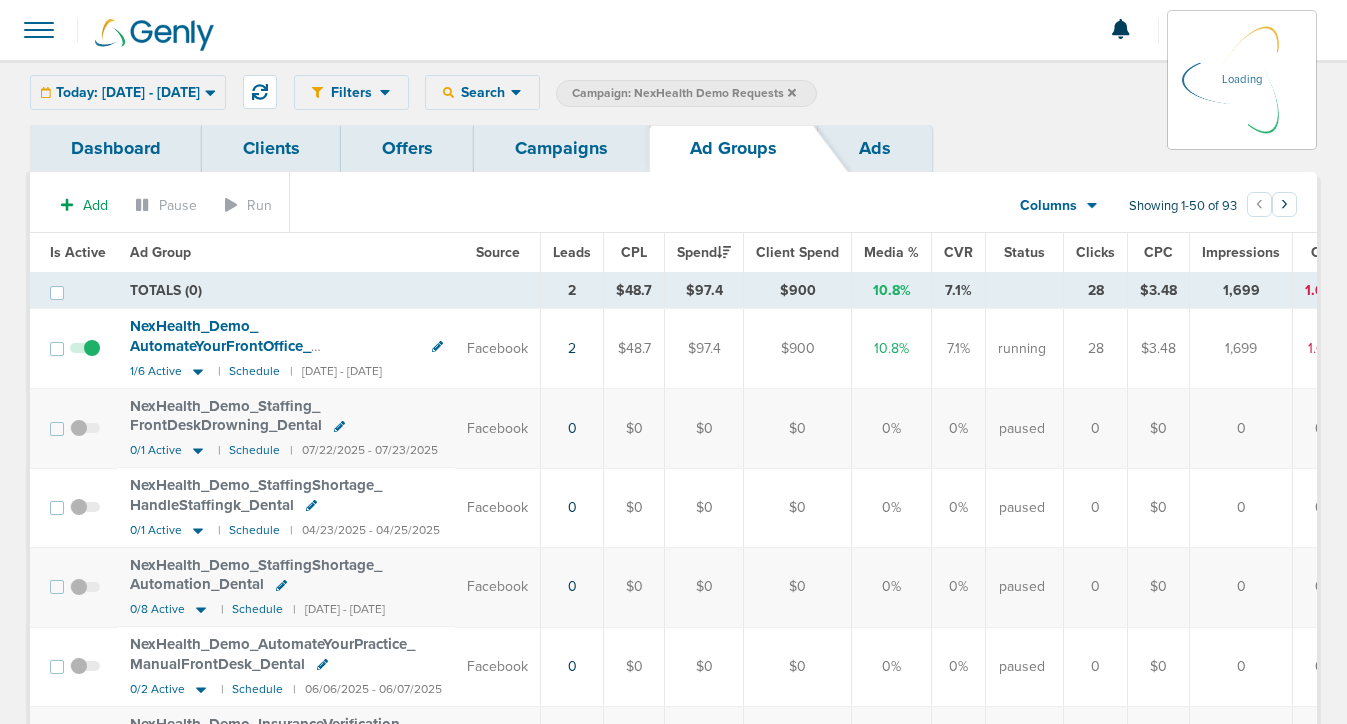 click on "Campaigns" at bounding box center [561, 148] 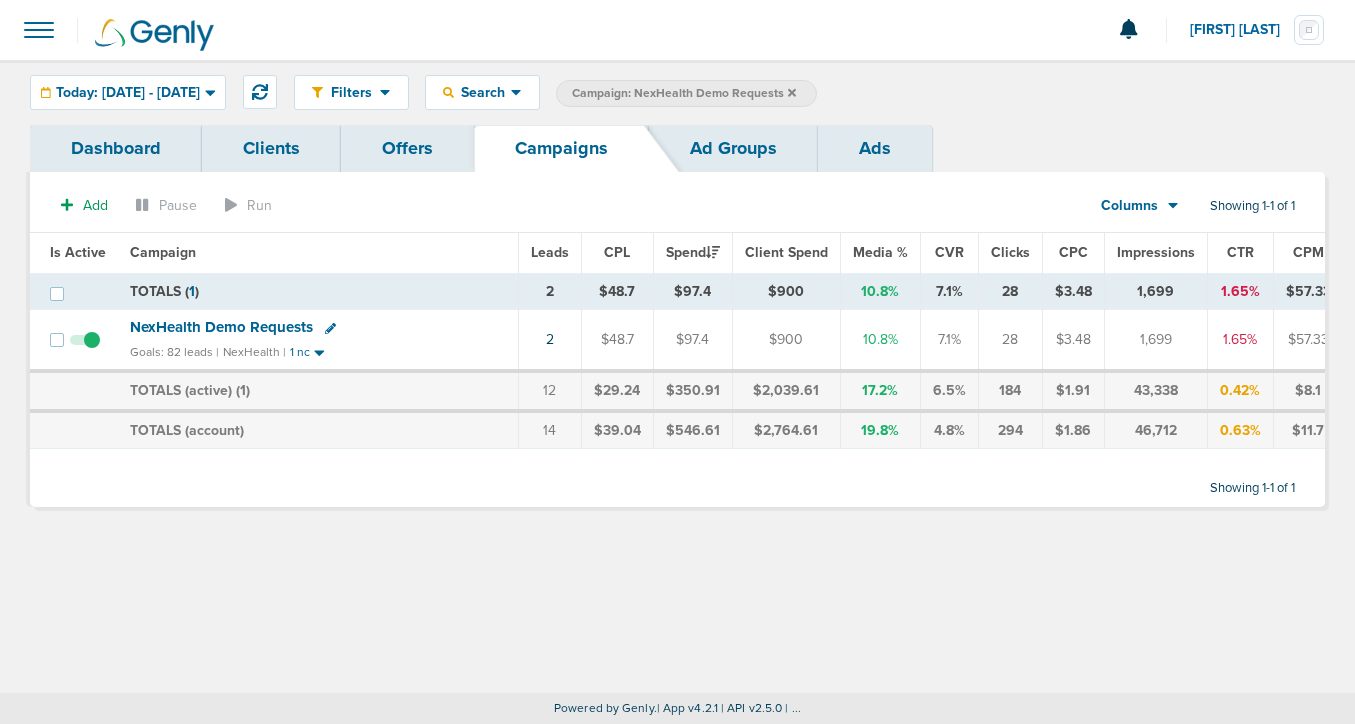 click 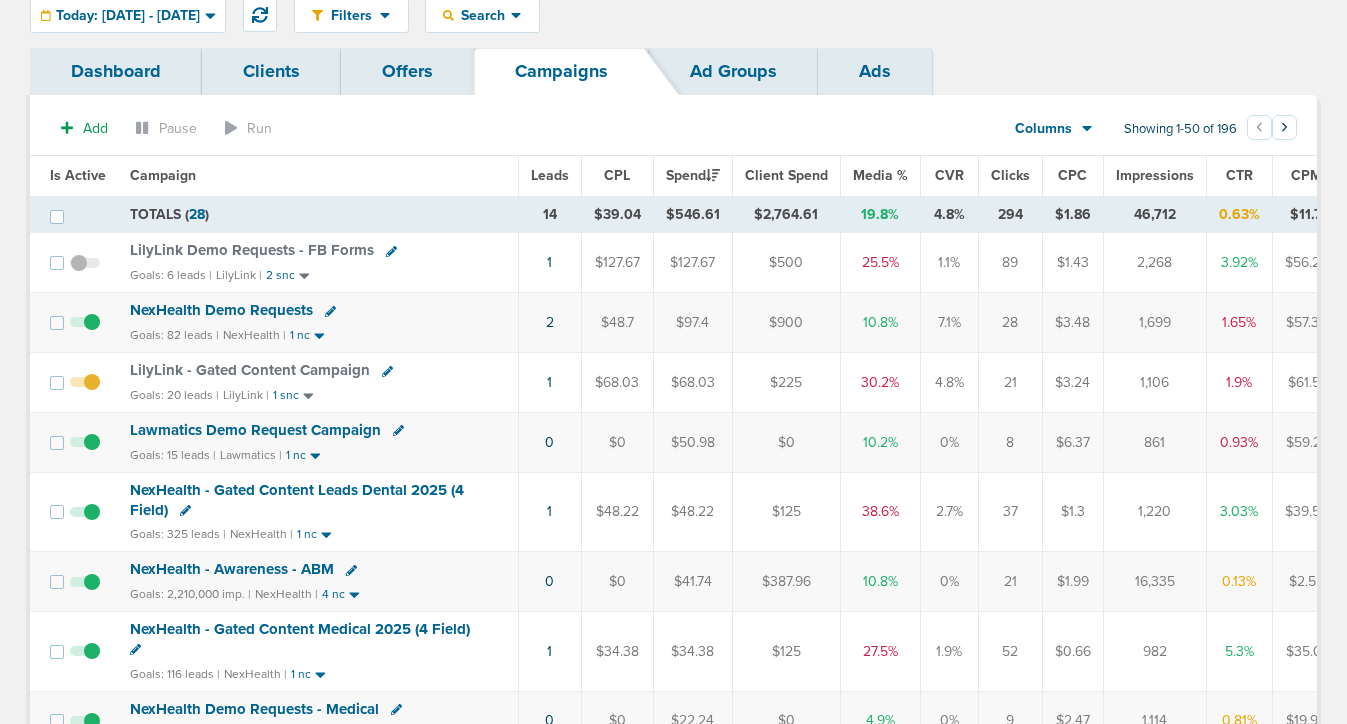scroll, scrollTop: 84, scrollLeft: 0, axis: vertical 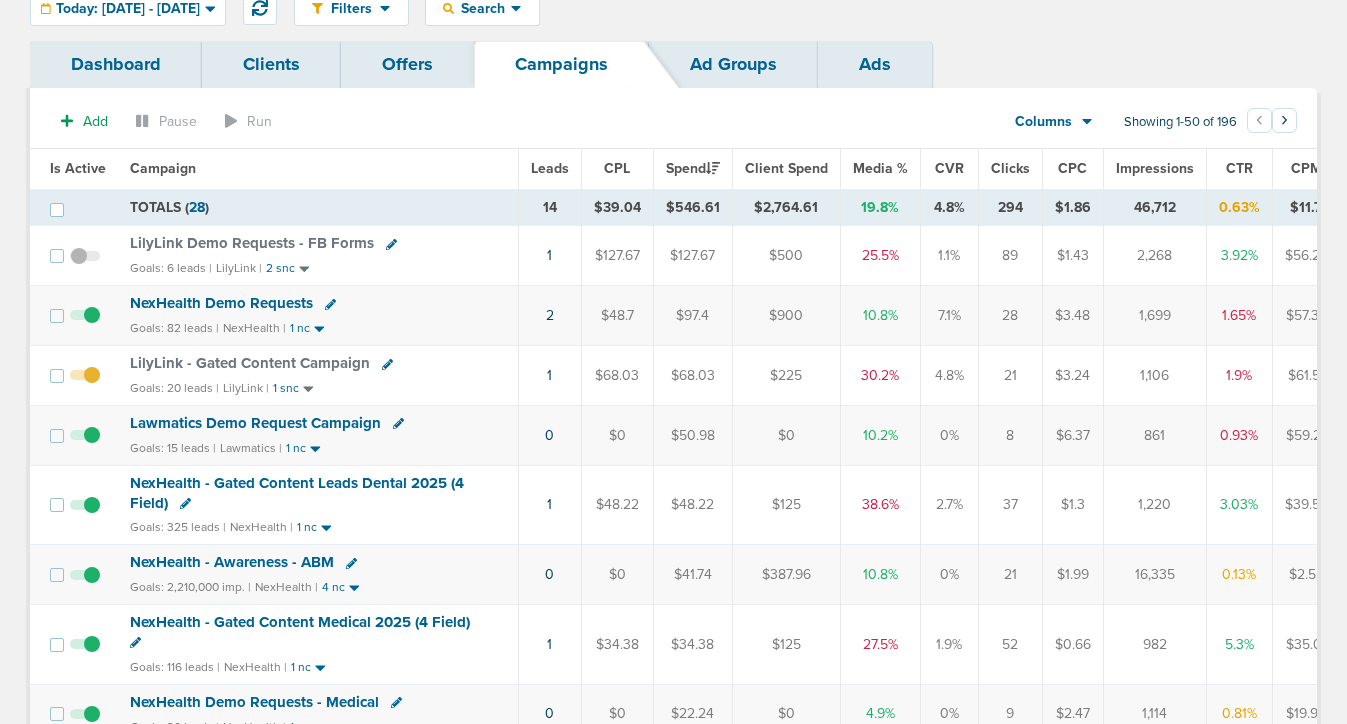 click on "NexHealth - Awareness - ABM" at bounding box center [232, 562] 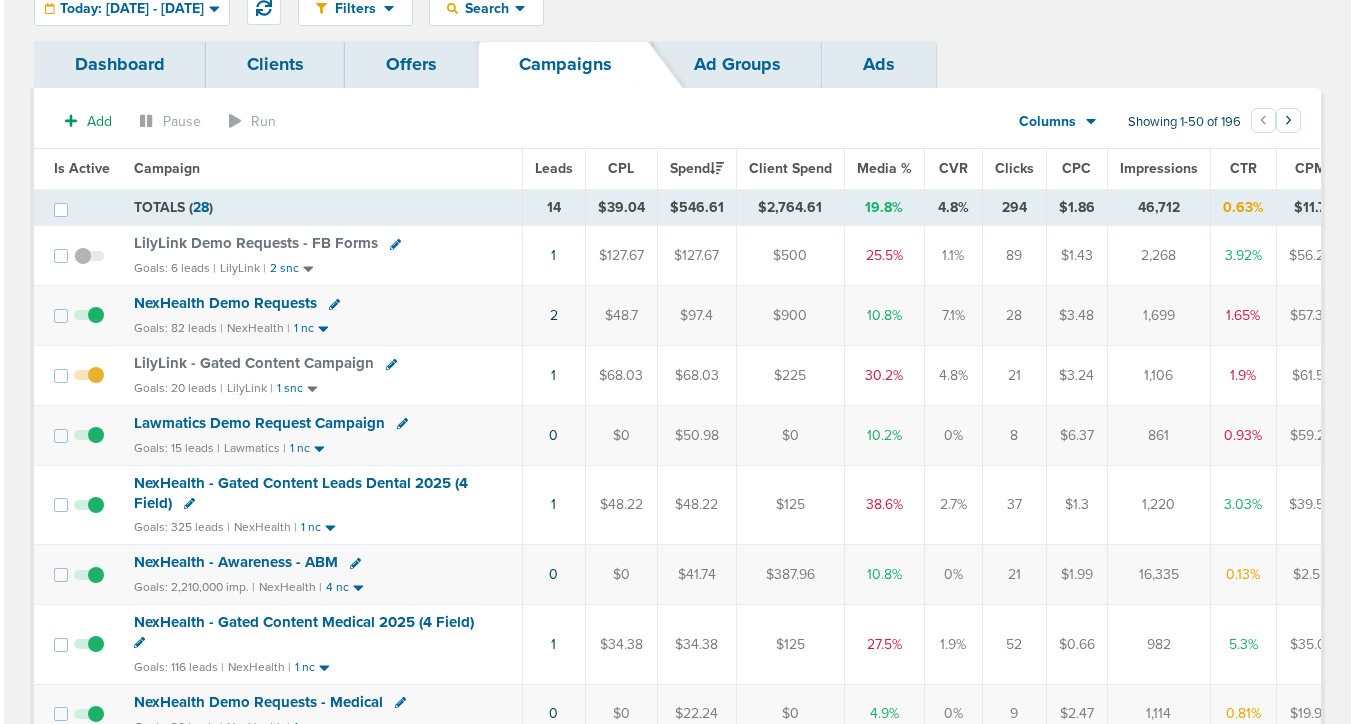 scroll, scrollTop: 0, scrollLeft: 0, axis: both 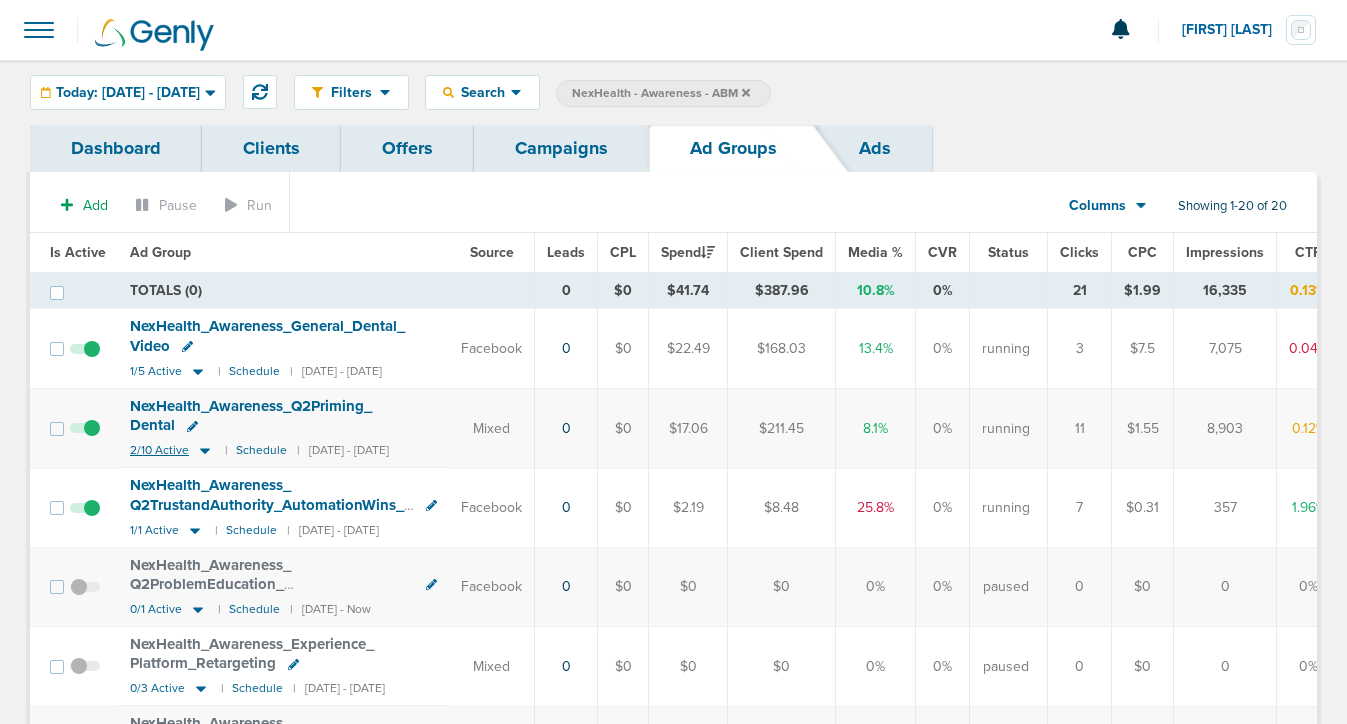 click on "2/10 Active" at bounding box center [159, 450] 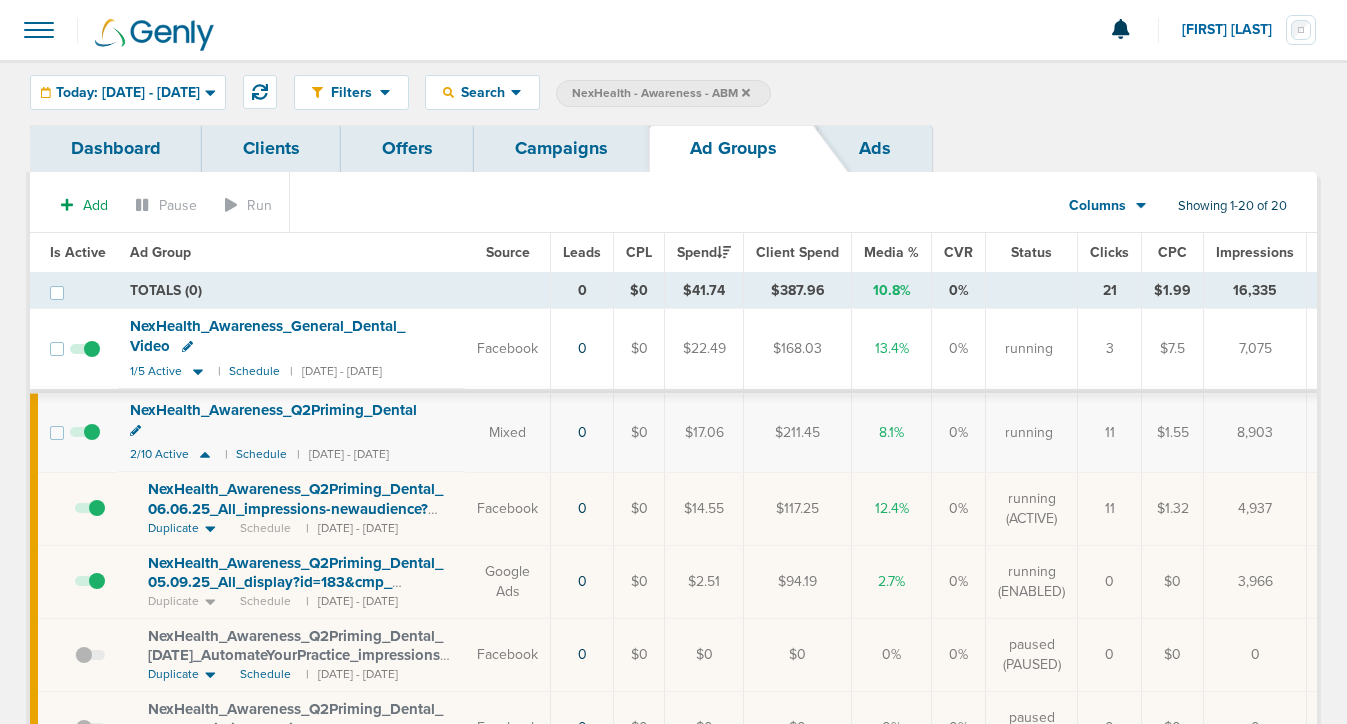 click on "Campaigns" at bounding box center [561, 148] 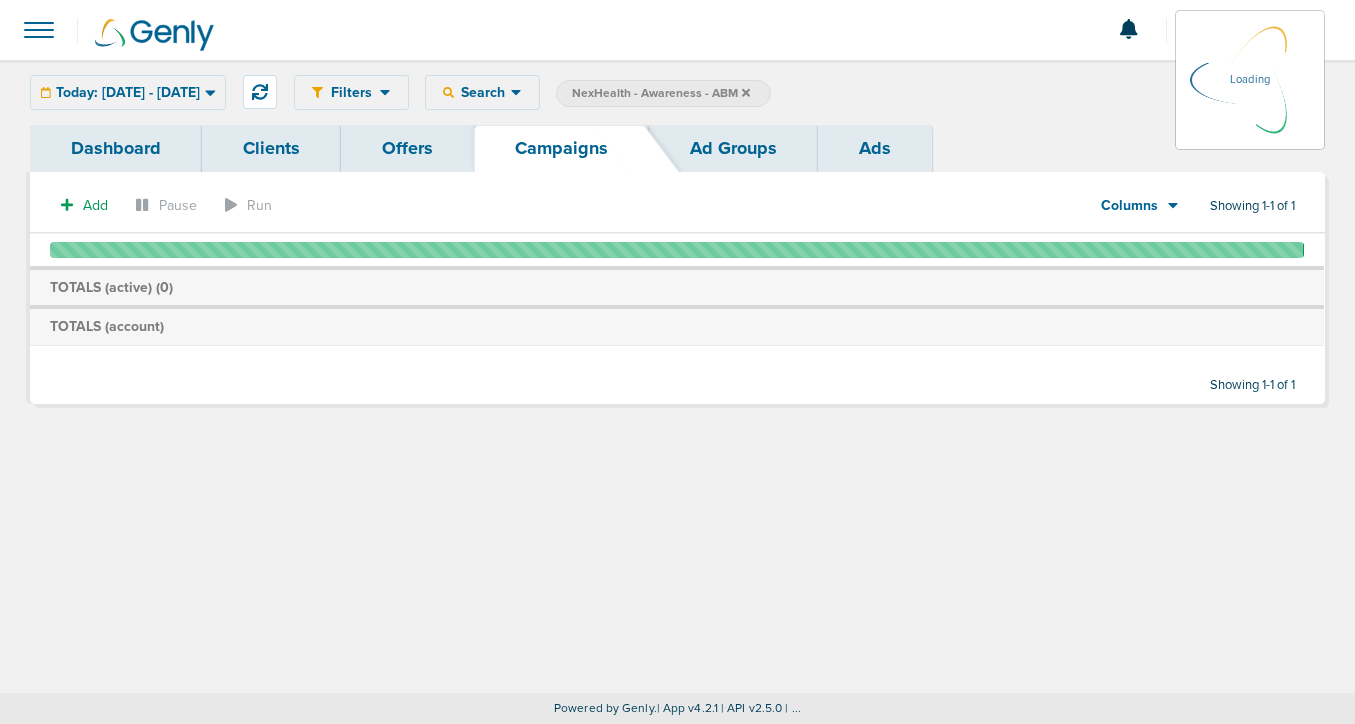 click on "Campaign: NexHealth - Awareness - ABM" at bounding box center (663, 93) 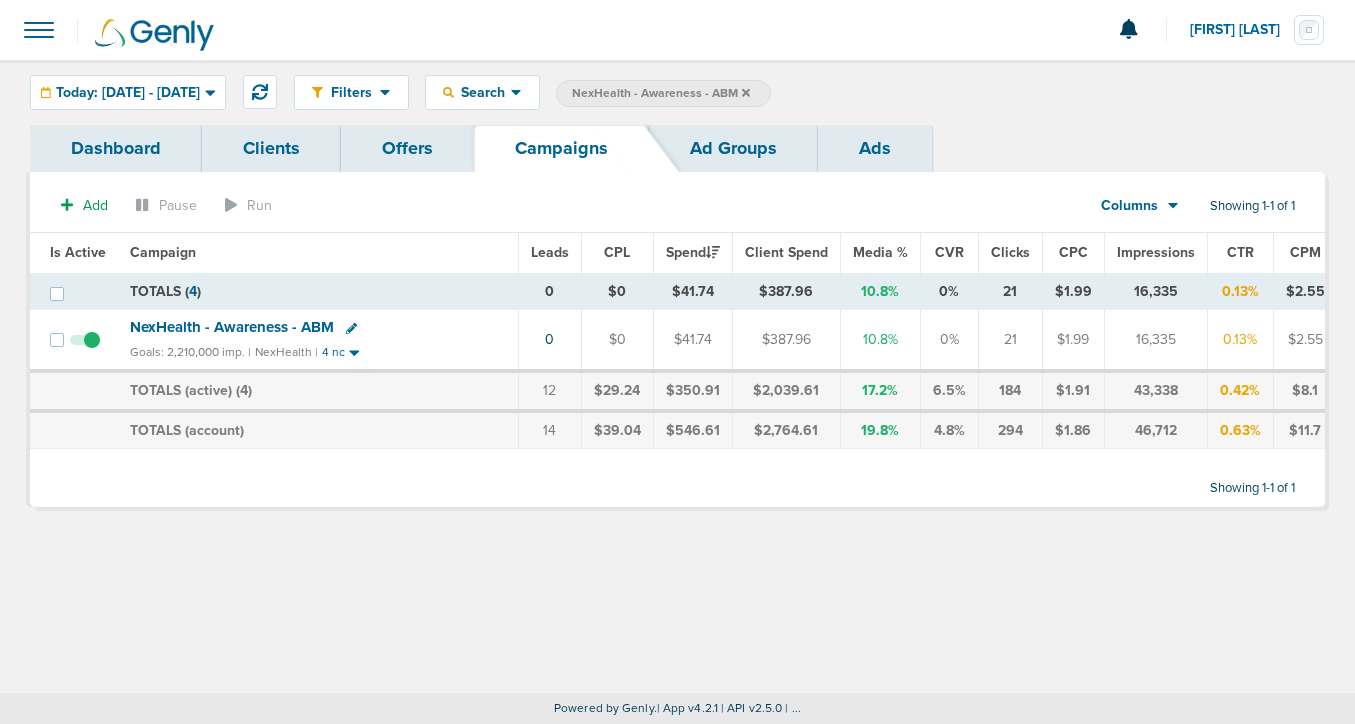 click 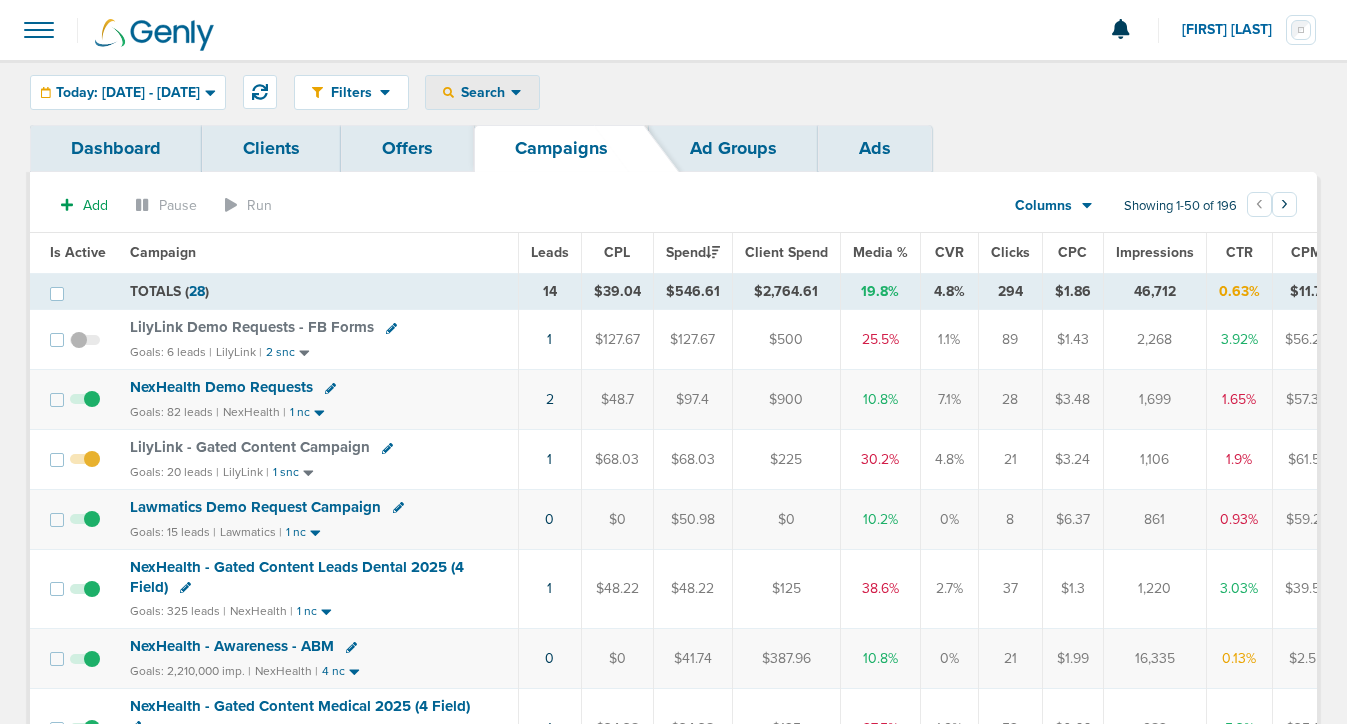click on "Search" at bounding box center (482, 92) 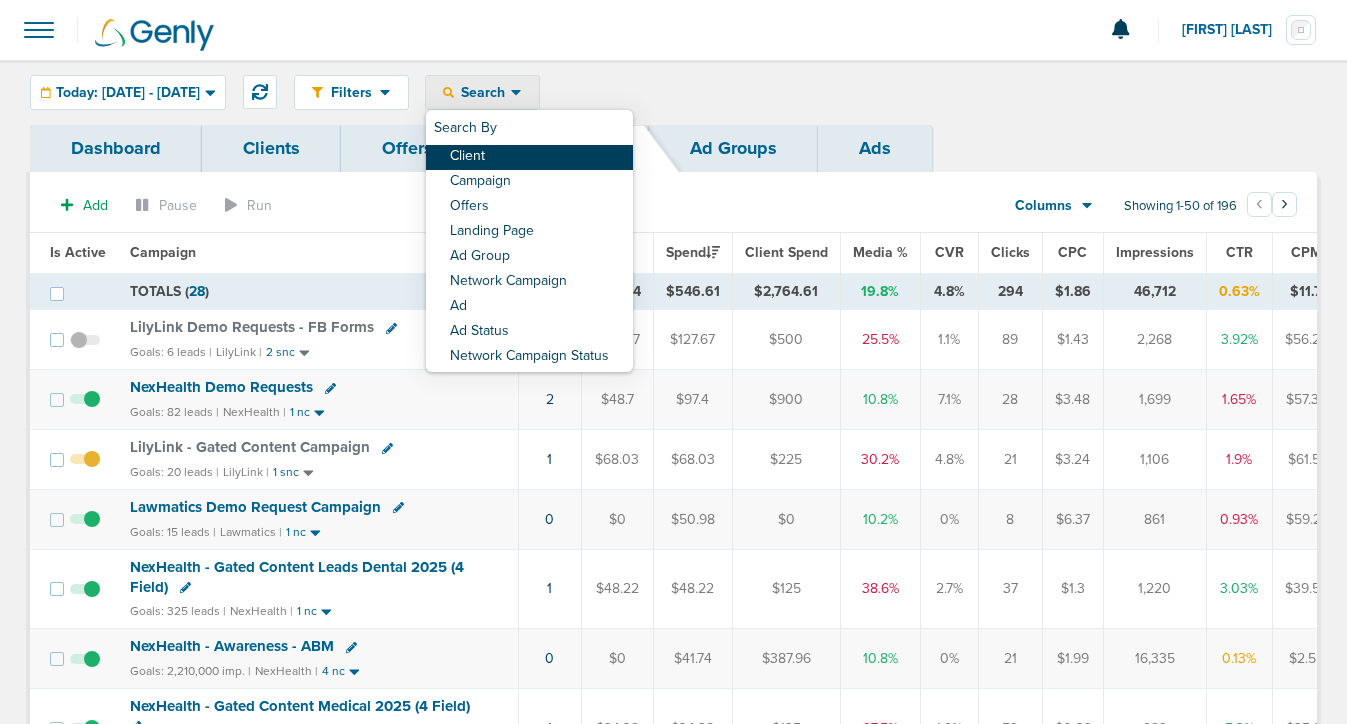 click on "Client" at bounding box center (529, 157) 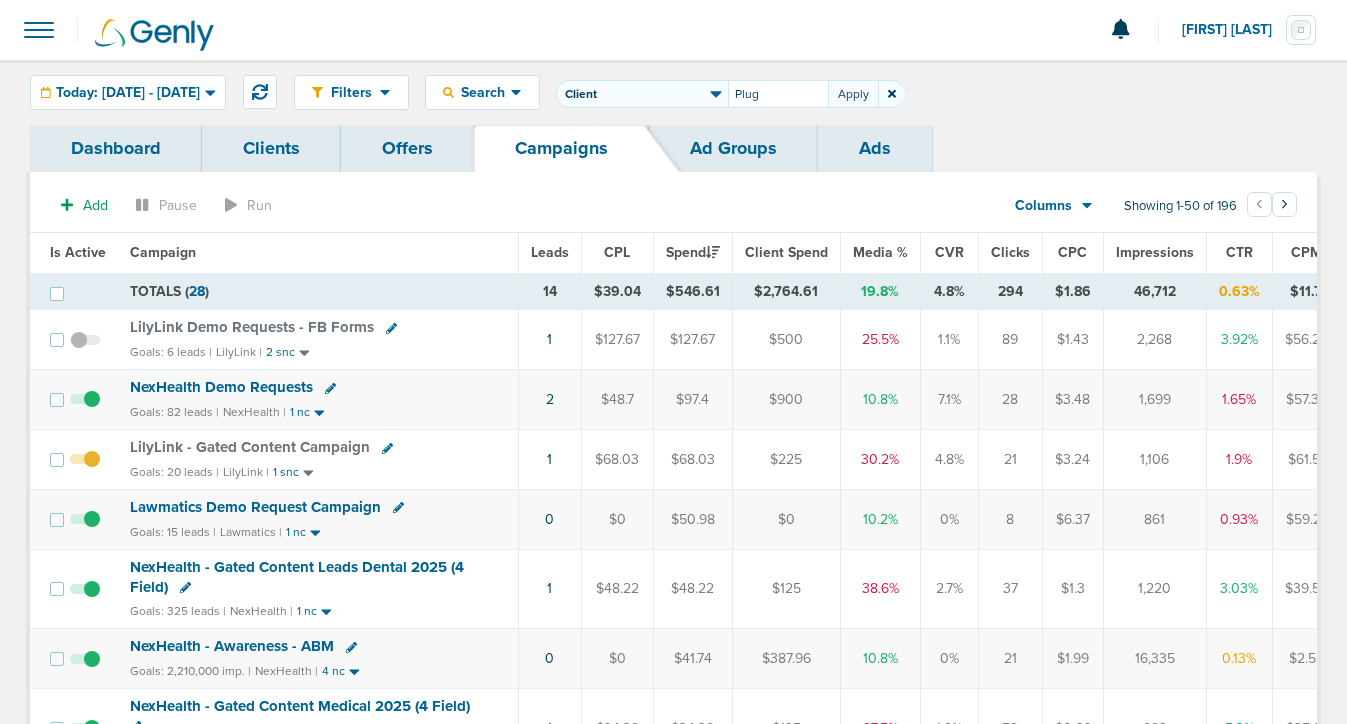 type on "Plug" 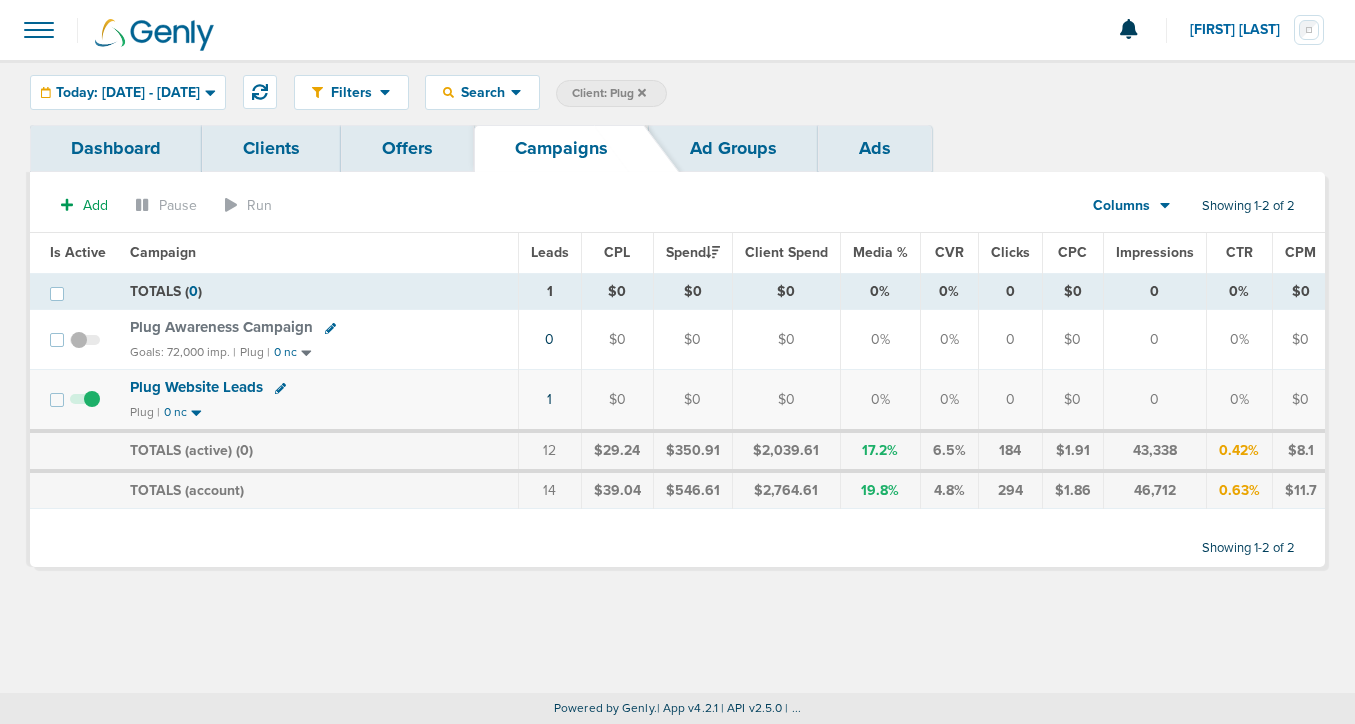 click on "Plug Awareness Campaign" at bounding box center (221, 327) 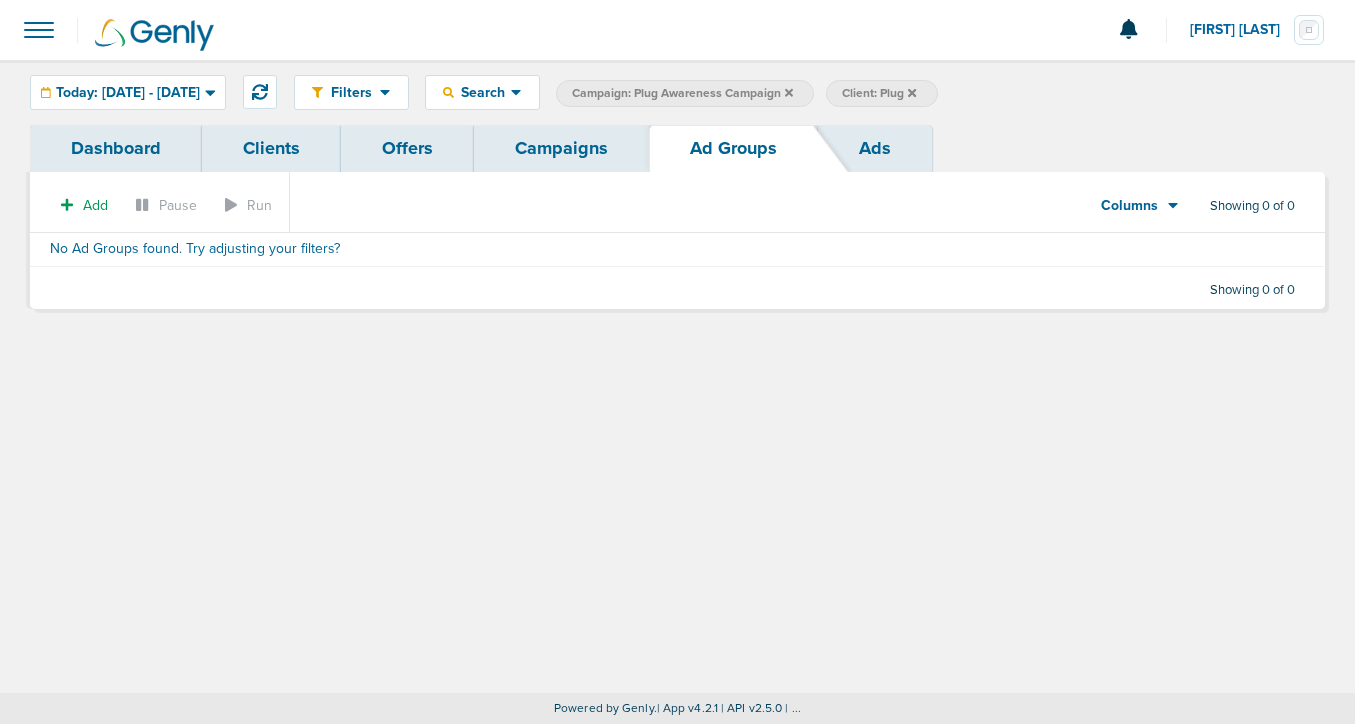 click on "Campaigns" at bounding box center [561, 148] 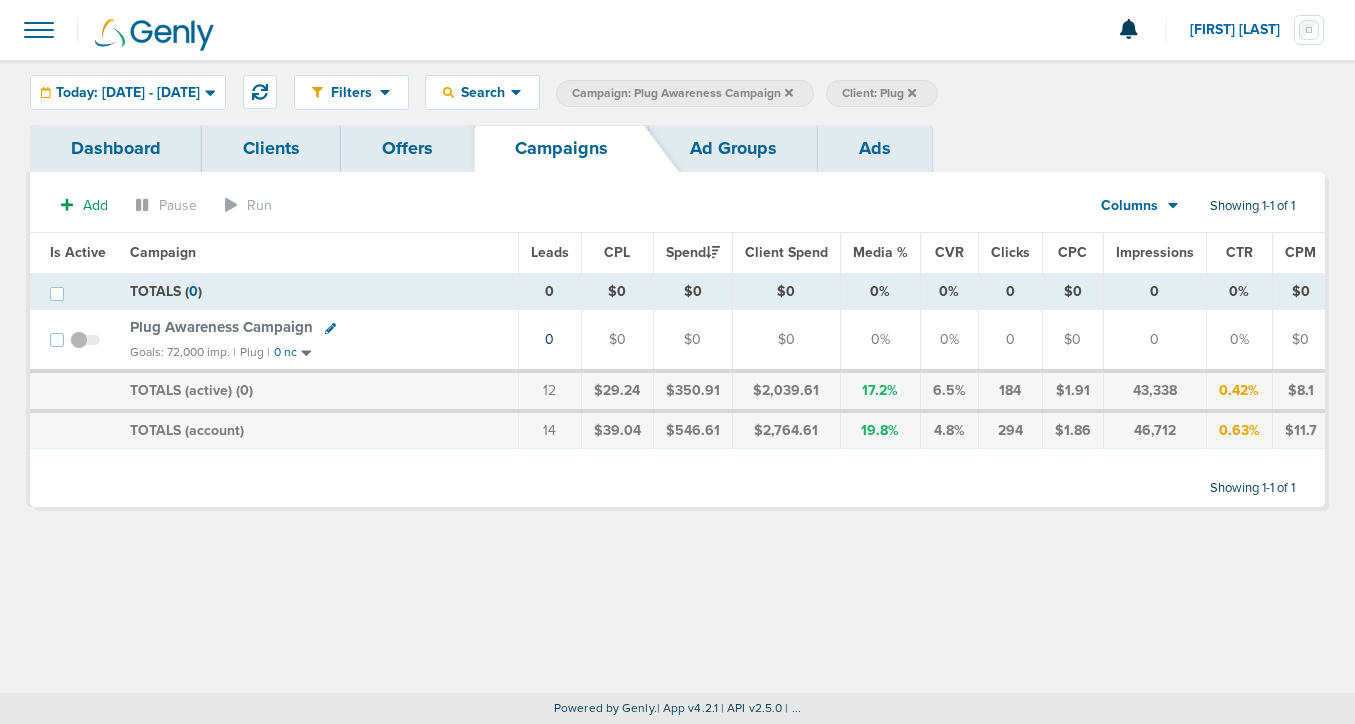 click 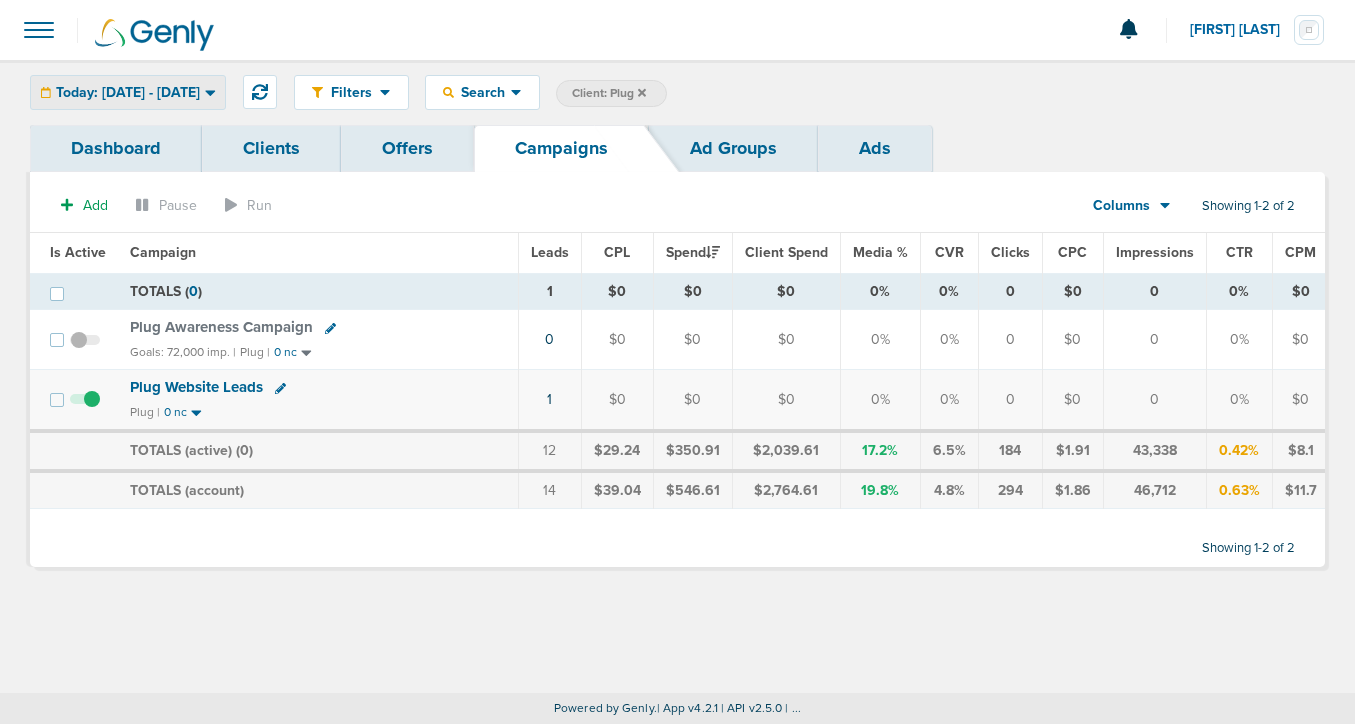 click on "Today: 08.07.2025 - 08.07.2025" at bounding box center (128, 93) 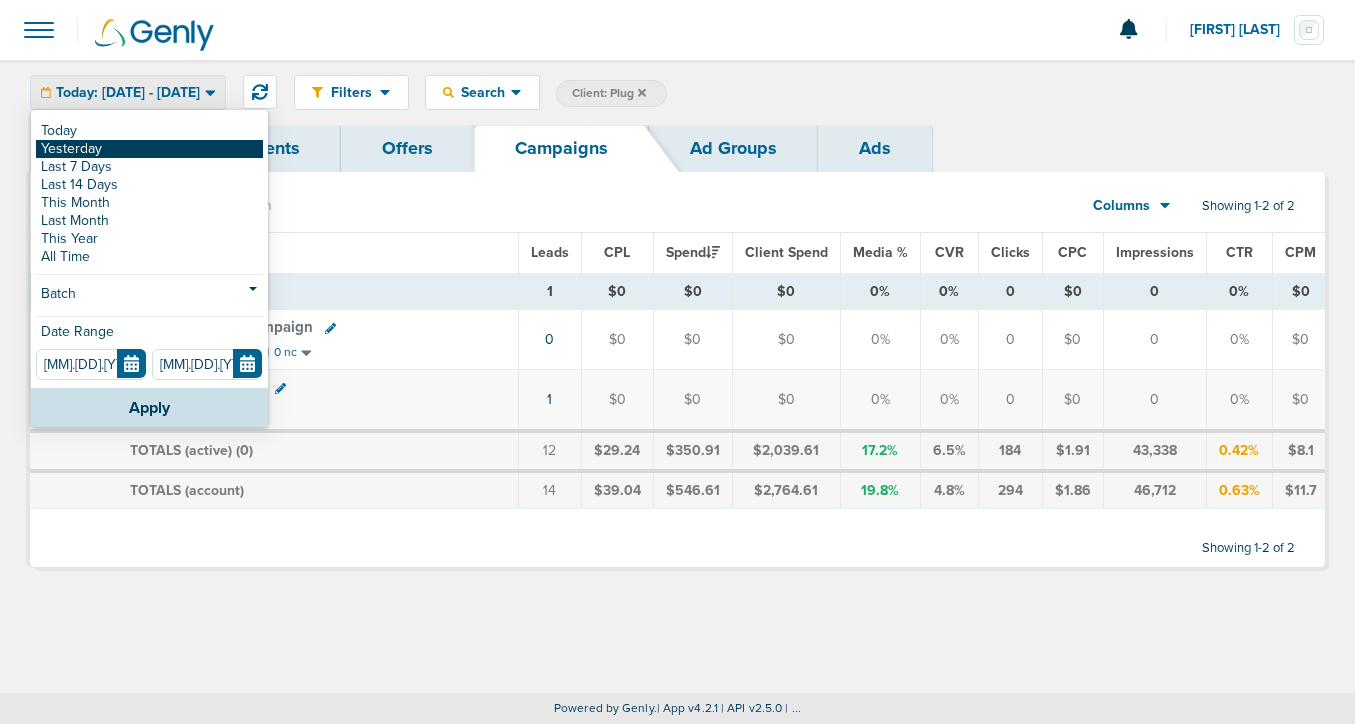 click on "[DATE]" at bounding box center (149, 149) 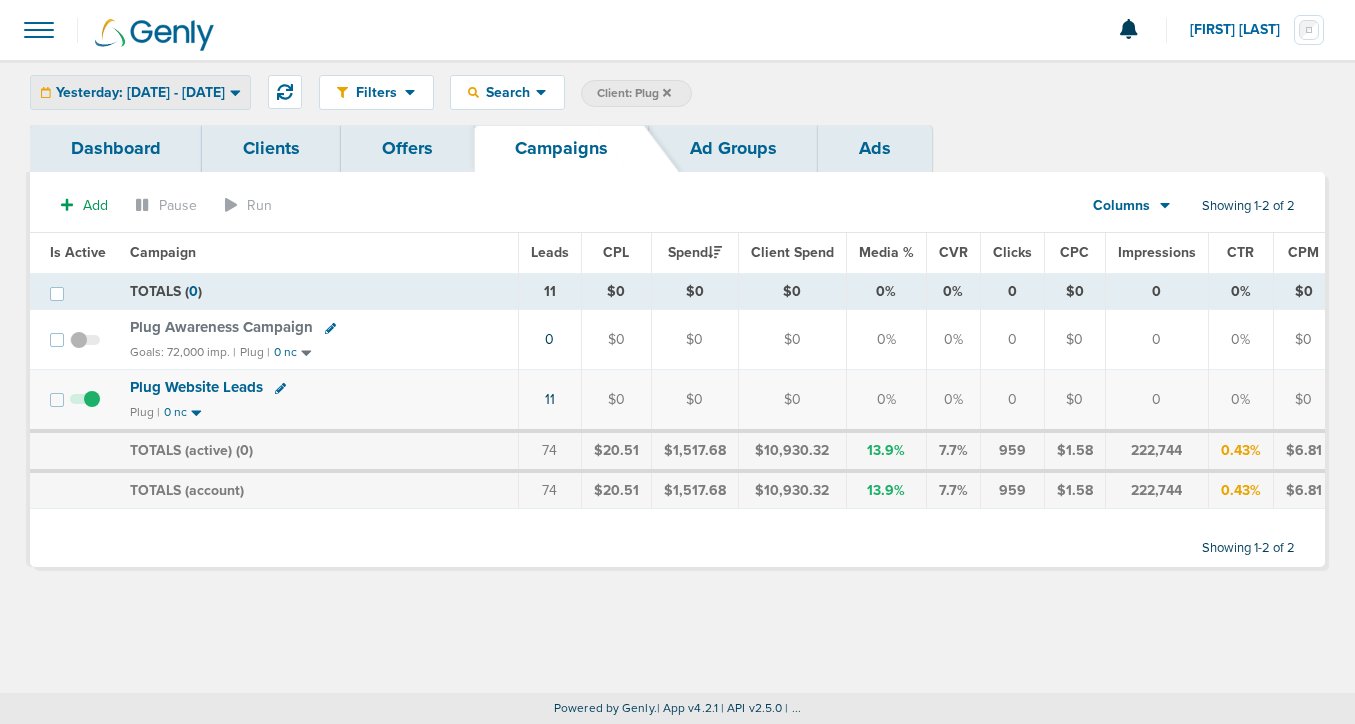 click on "Yesterday: 08.06.2025 - 08.06.2025" at bounding box center [140, 93] 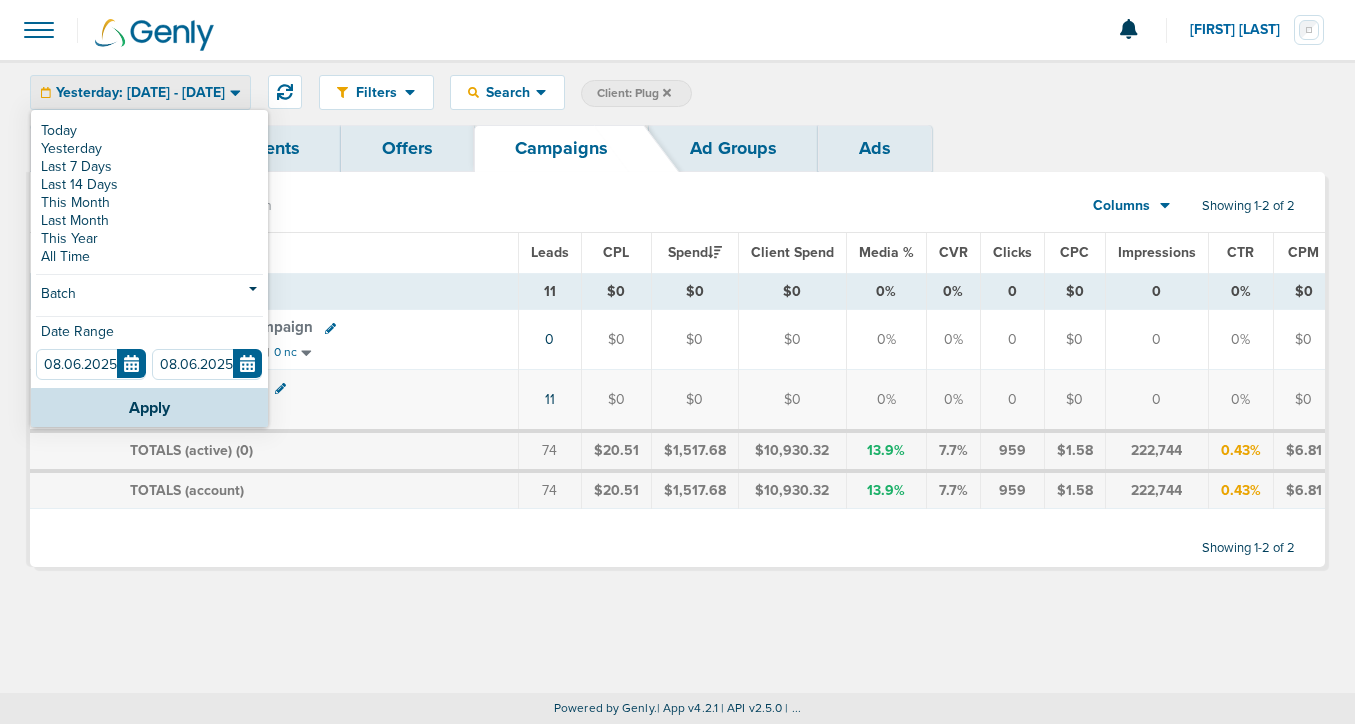 click on "Filters     Active Only   Settings   Status   Active   Inactive   Objectives   MQL SQL Traffic Awareness   Placements   Facebook Google Ads Yahoo Gemini Outbrain   Verticals   Dental Dental-B2B B2B Medical Vets Real Estate Charity B2B_Dental B2BVet Legal Veterinary Home Services IT Services Construction Engineering   Delivery Metrics   Spend Leads CPL Media % CVR % Clicks CPC Impressions CTR CPM     Search
Search By
Client Campaign Offers Landing Page Ad Group Network Campaign Ad Ad Status Network Campaign Status
By Lead Info
Fields   First Name Last Name E-mail Phone Number Client ID Source Source Campaign ID Source Ad ID Page Url Page Variant Page Name Page ID Job Title Address Company Best Time Audience ID Asset Title Company Info Company Size Contact Info Job Description Page Search Terms Preferred Contact Source Channel Source Medium Company Website Handraise IP Address State Zip Code
Client: Plug" at bounding box center (677, 92) 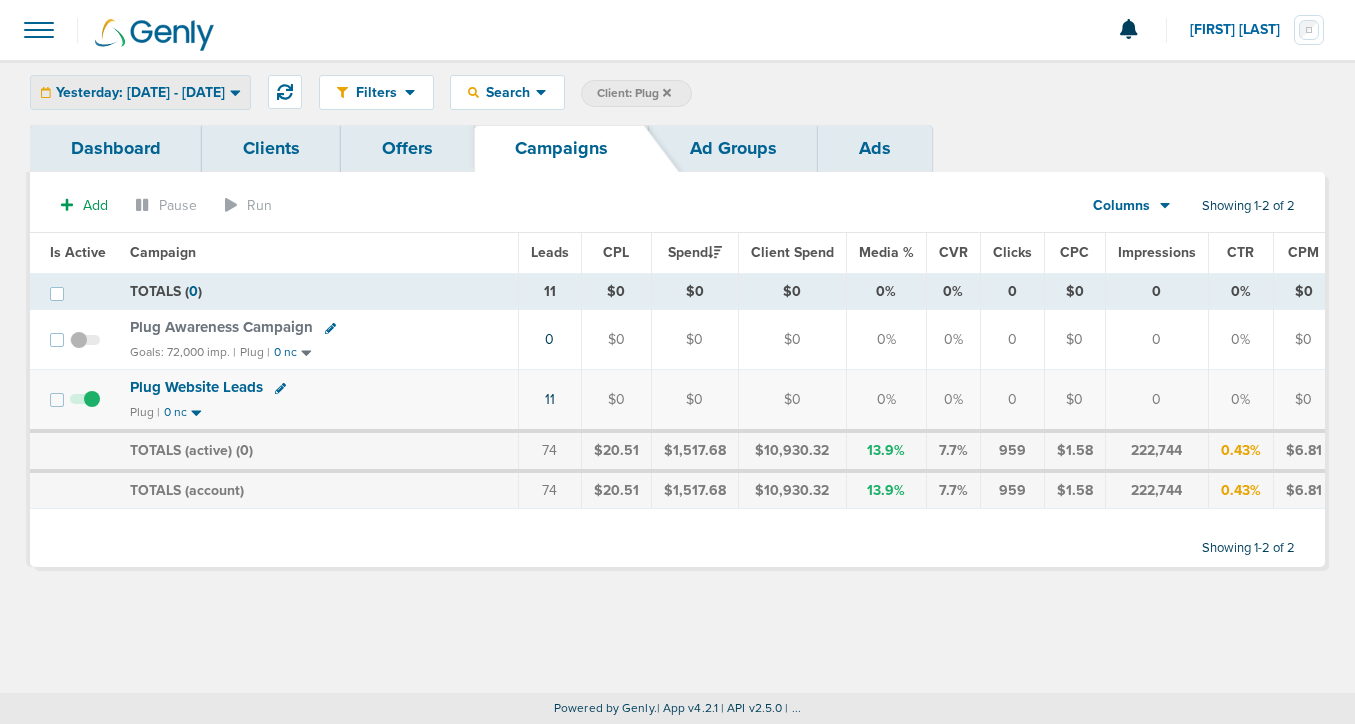 click on "Yesterday: 08.06.2025 - 08.06.2025" at bounding box center (140, 93) 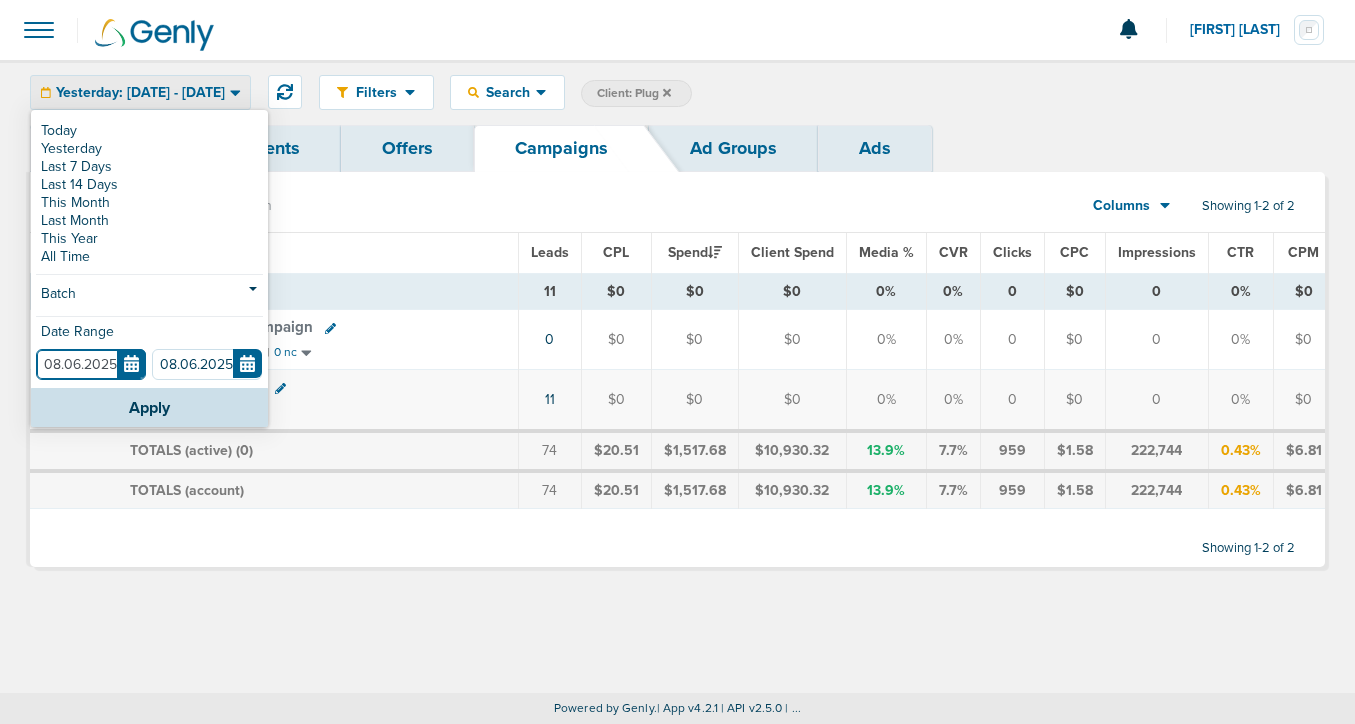 click on "08.06.2025" at bounding box center (91, 364) 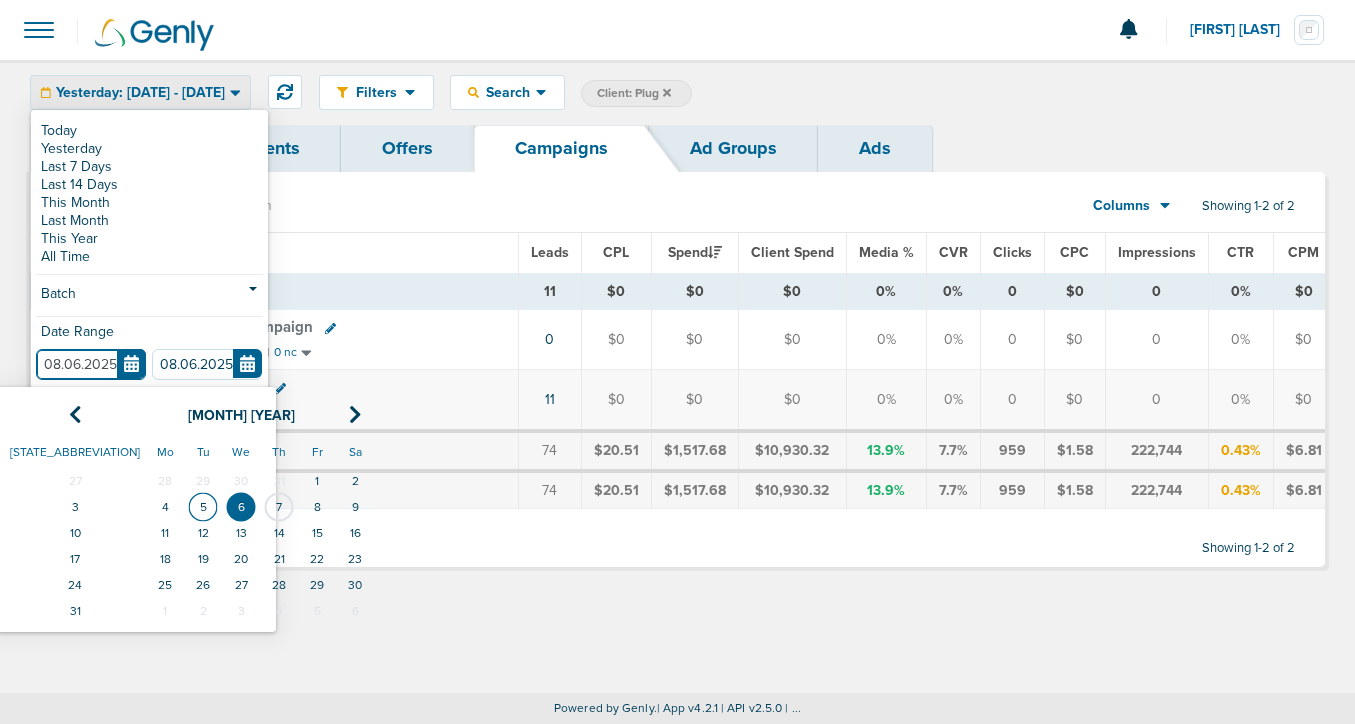 click on "5" at bounding box center (203, 507) 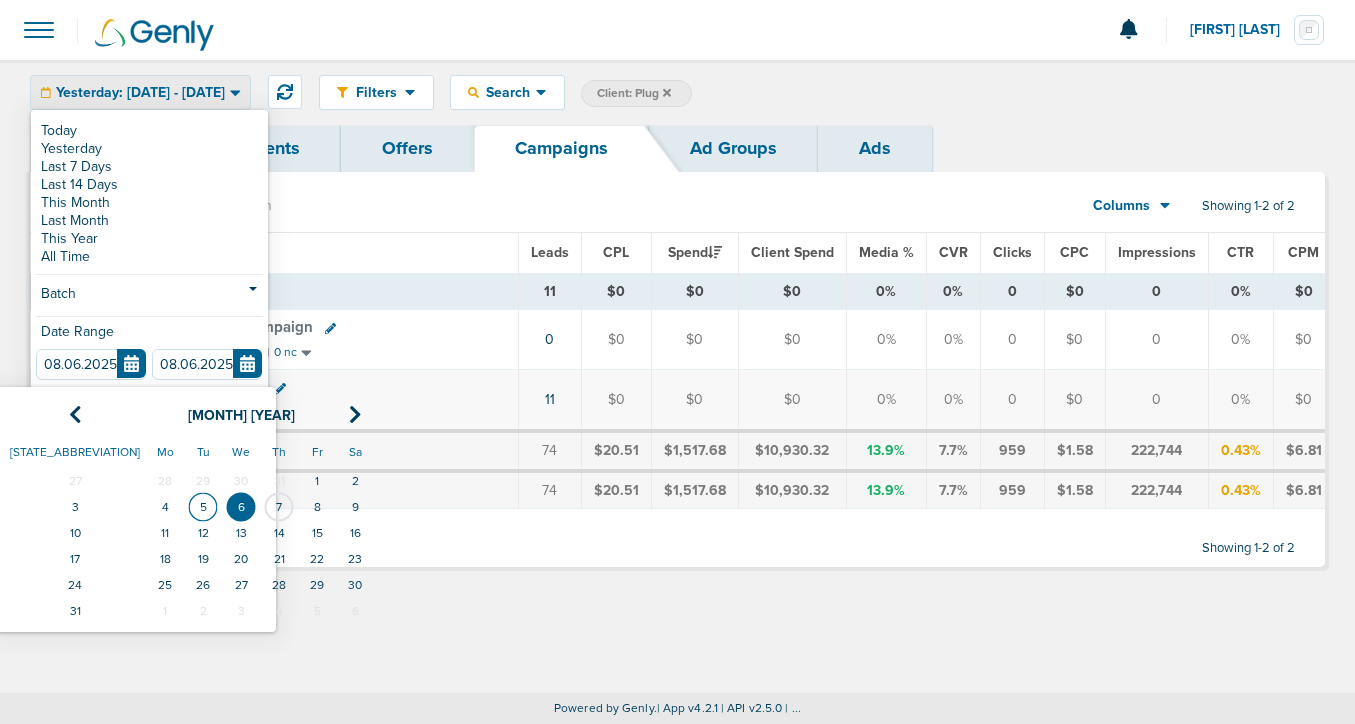type on "08.05.2025" 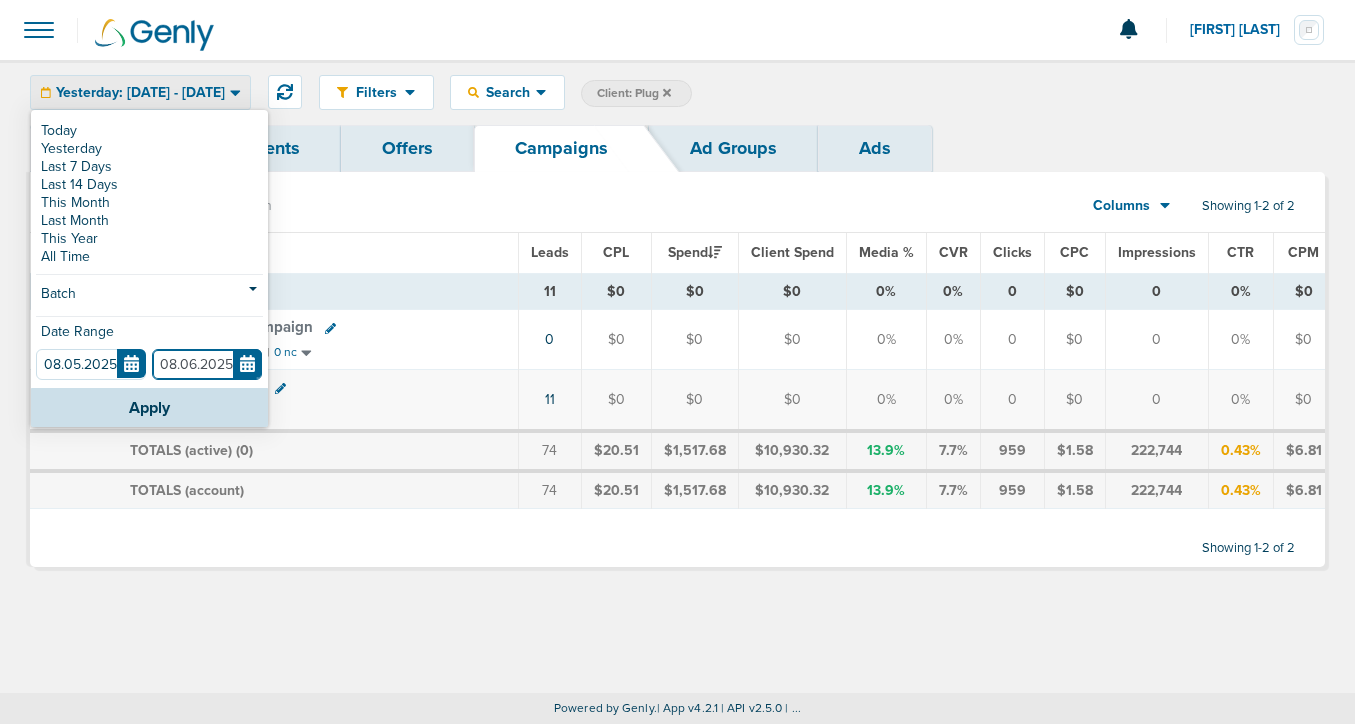 click on "08.06.2025" at bounding box center [207, 364] 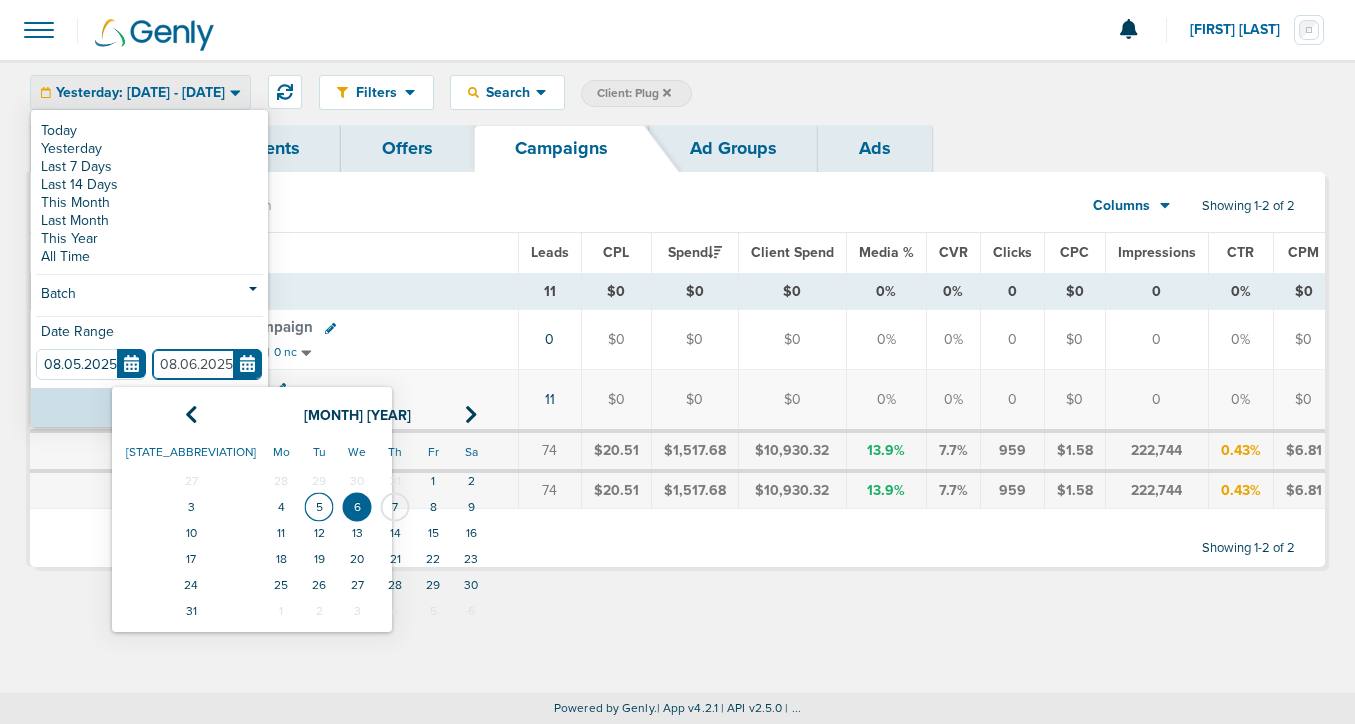 click on "5" at bounding box center [319, 507] 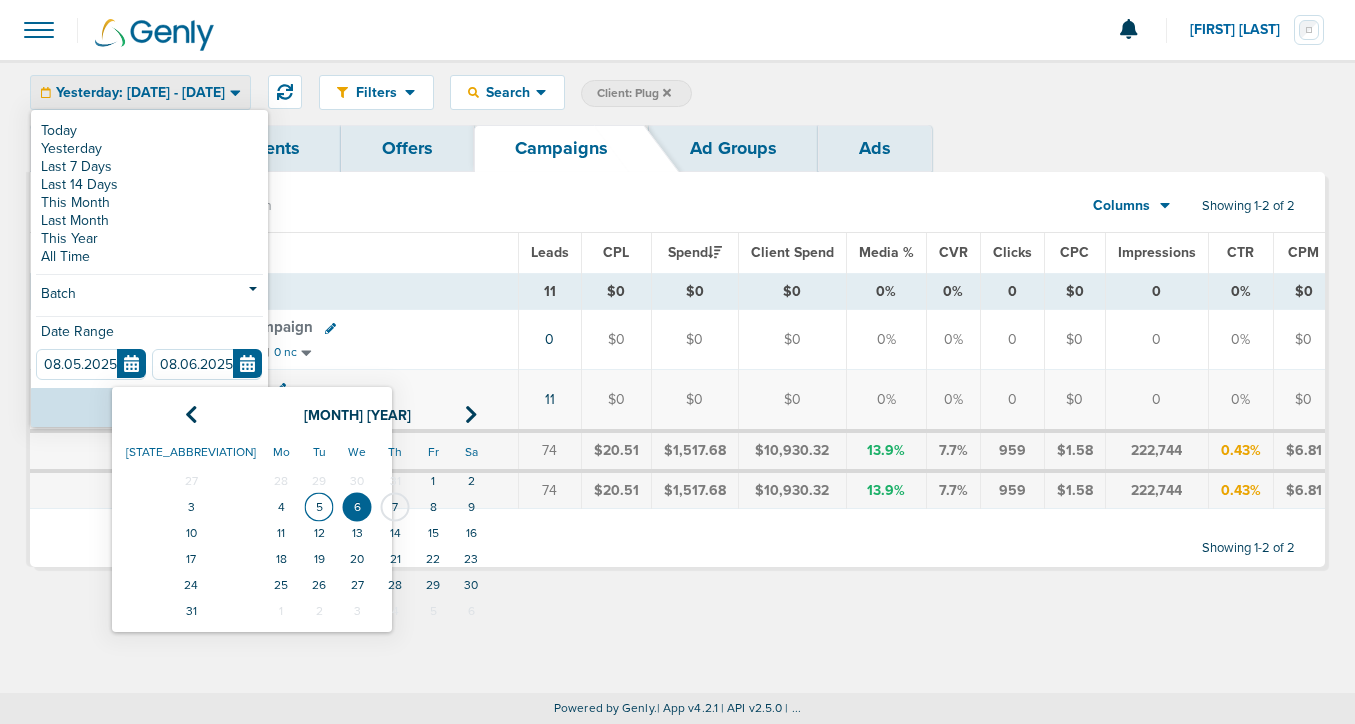 type on "08.05.2025" 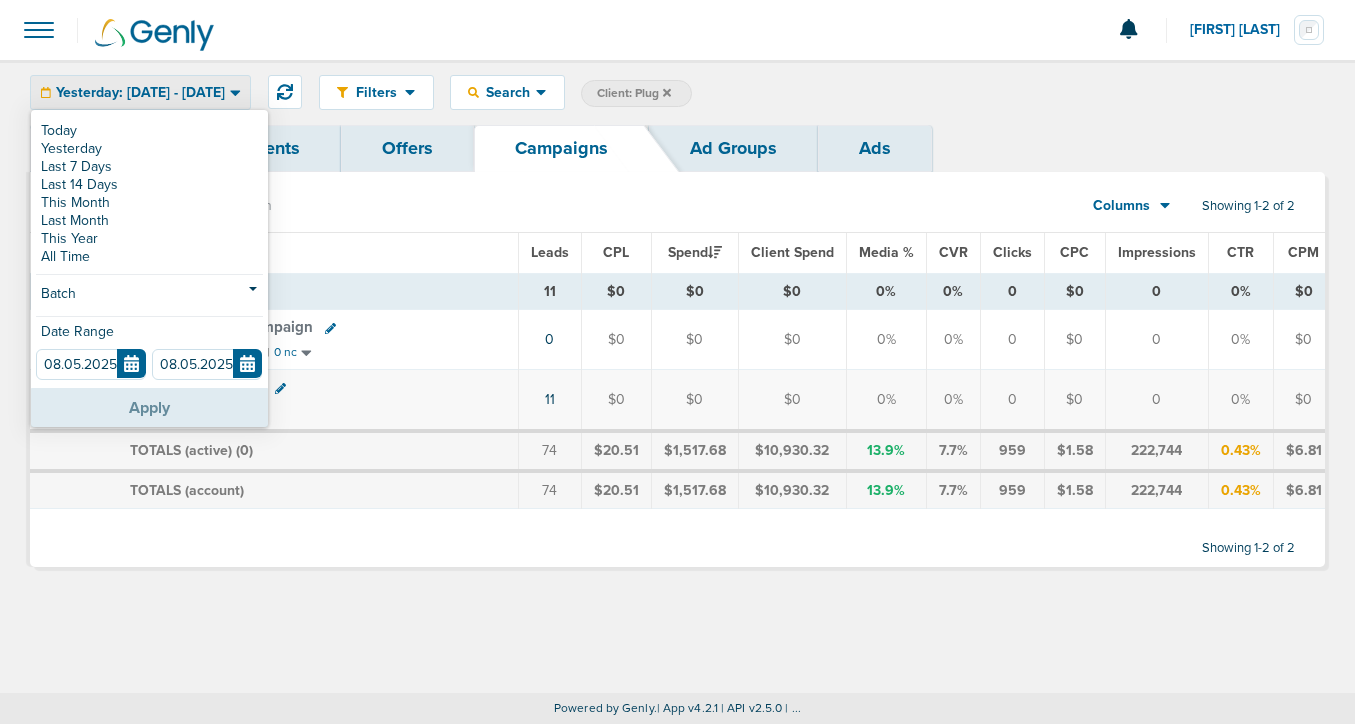 click on "Apply" at bounding box center (149, 407) 